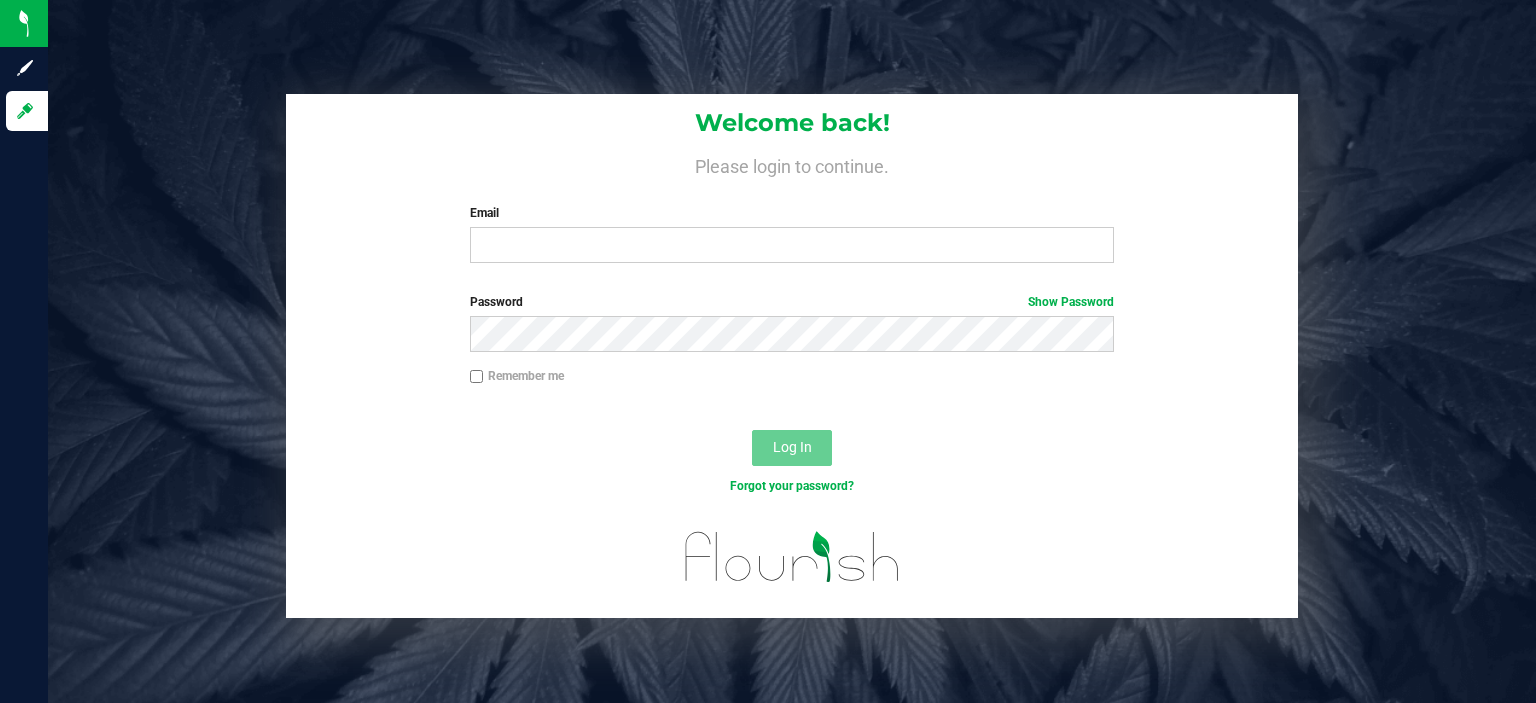 scroll, scrollTop: 0, scrollLeft: 0, axis: both 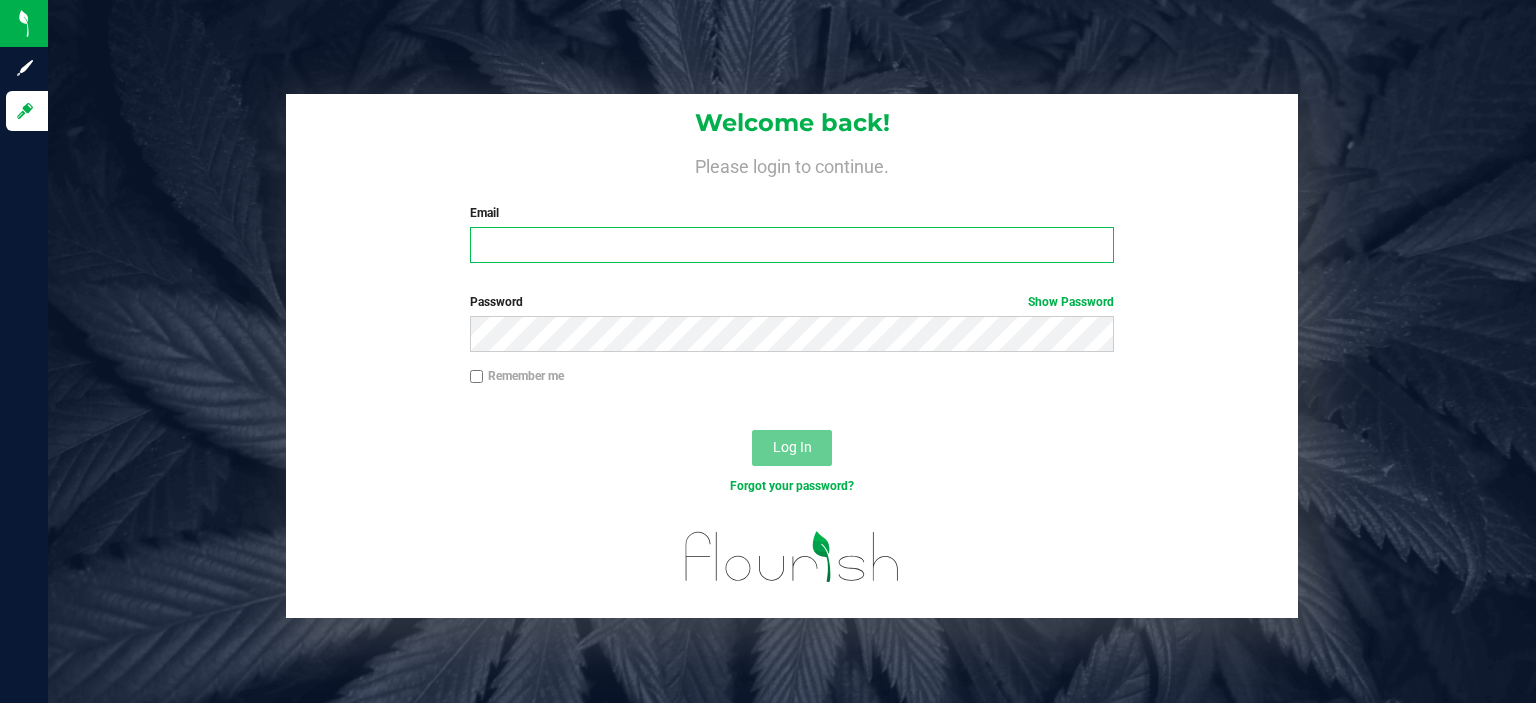 click on "Email" at bounding box center [792, 245] 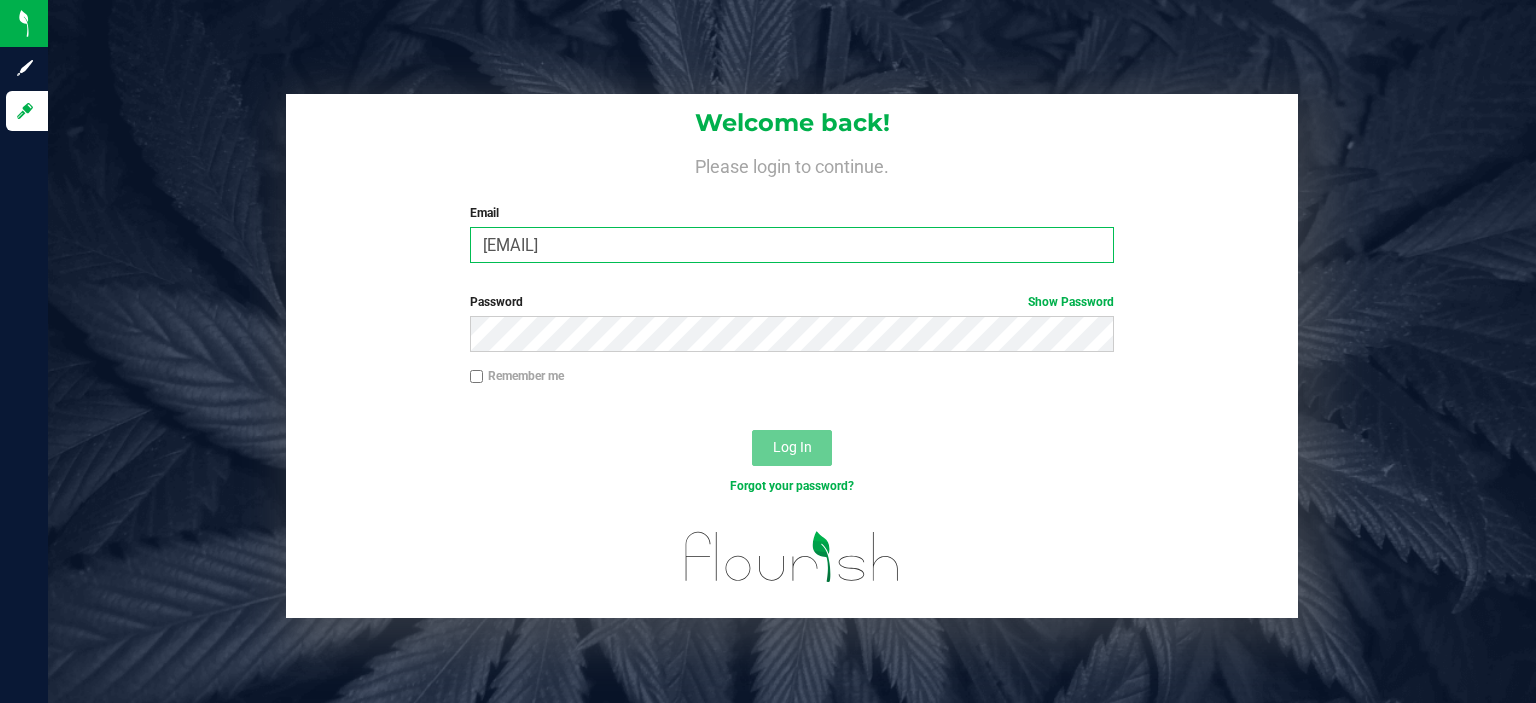 type on "[EMAIL]" 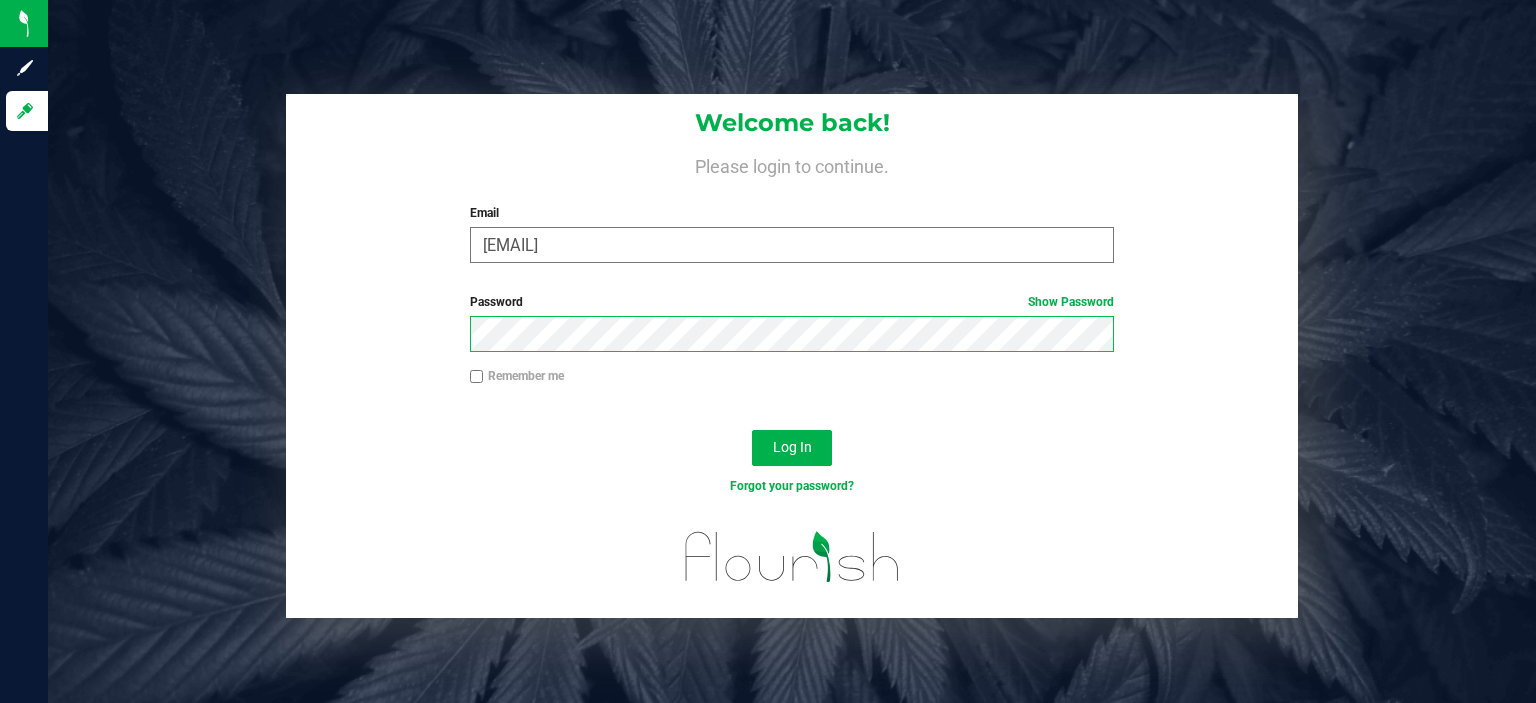 click on "Log In" at bounding box center (792, 448) 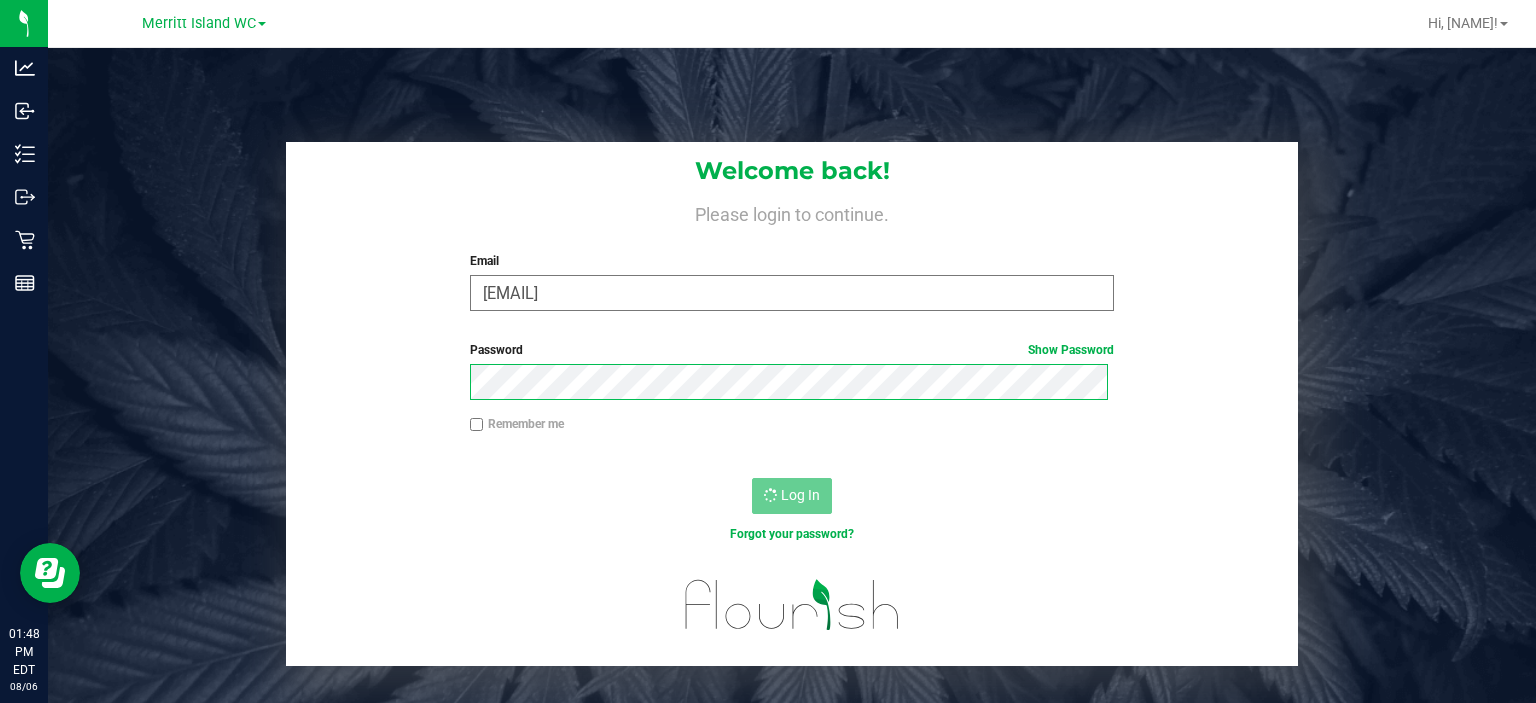 scroll, scrollTop: 0, scrollLeft: 0, axis: both 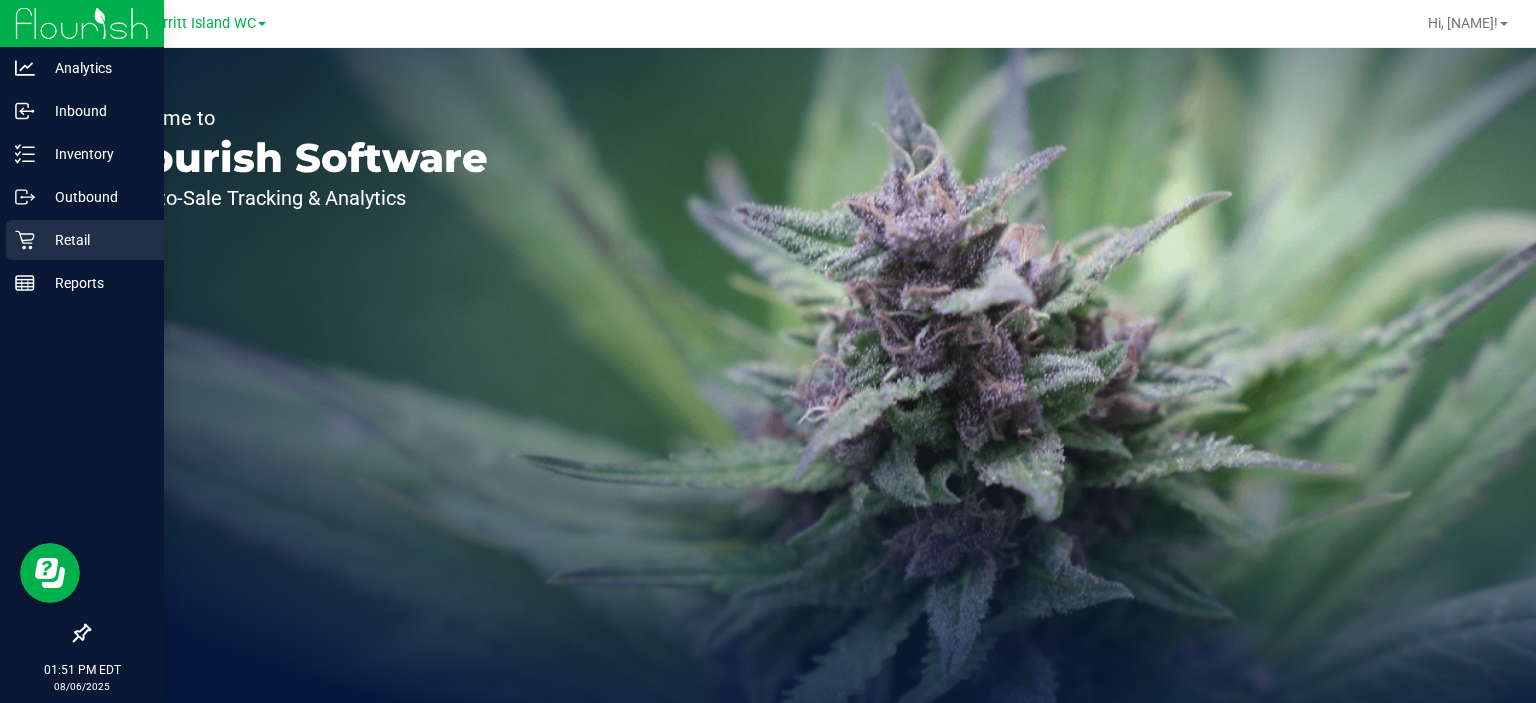 click on "Retail" at bounding box center (95, 240) 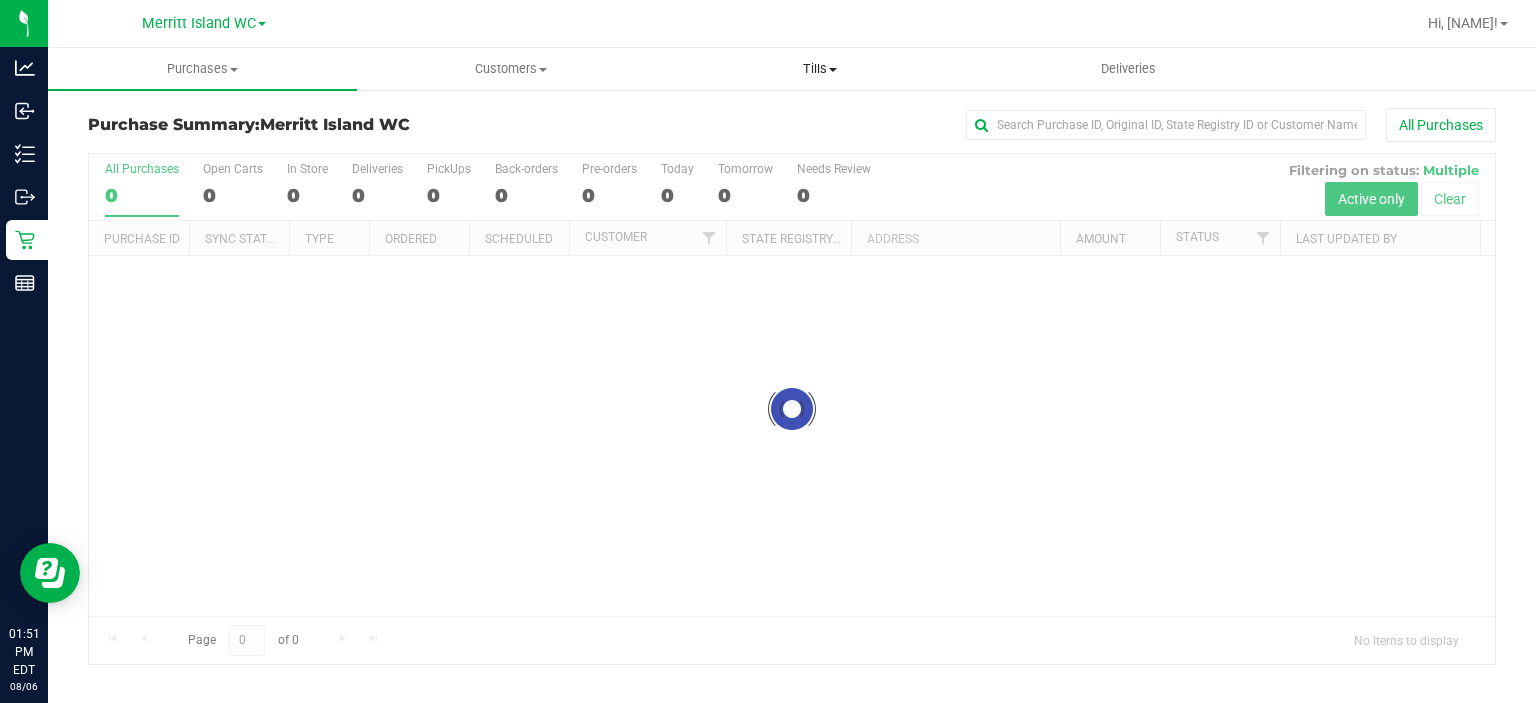click on "Tills" at bounding box center [819, 69] 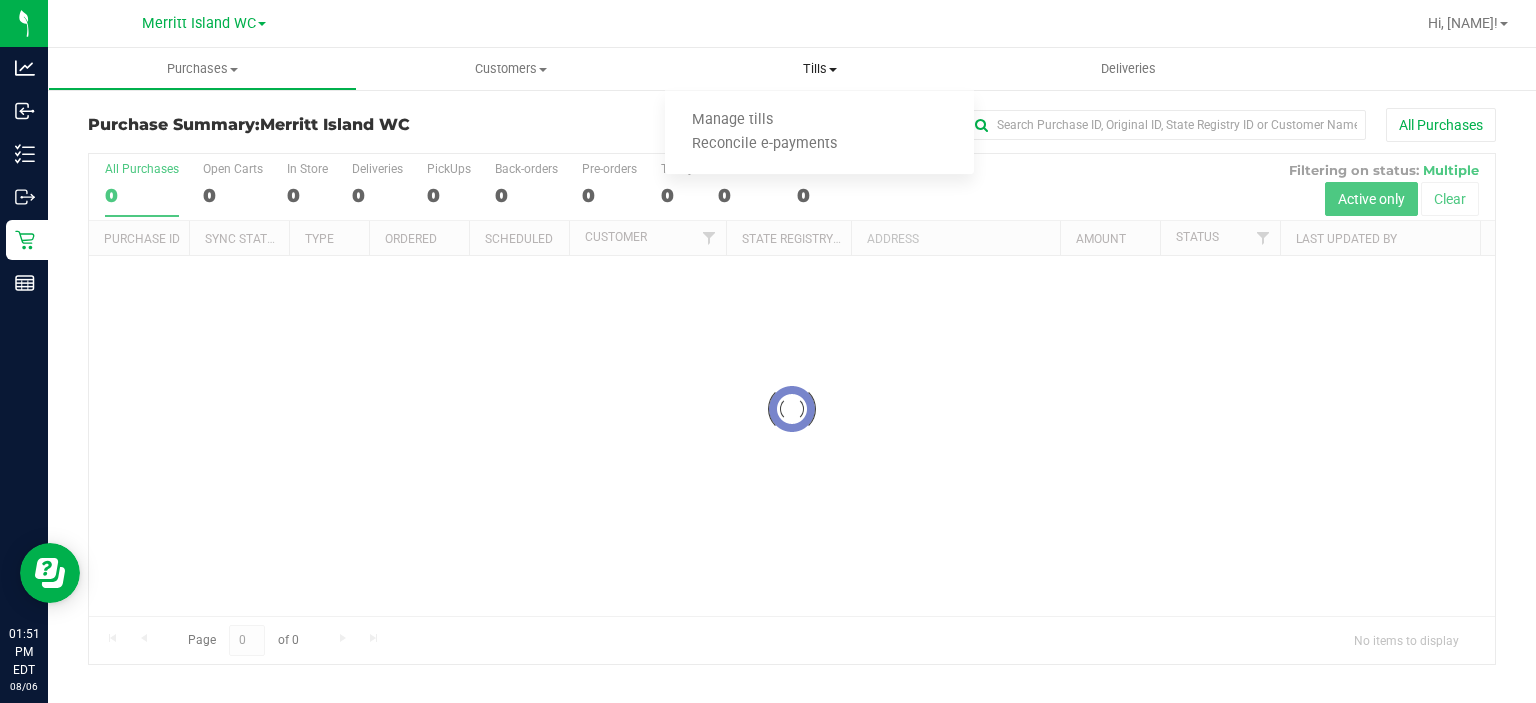 click on "Manage tills" at bounding box center (732, 120) 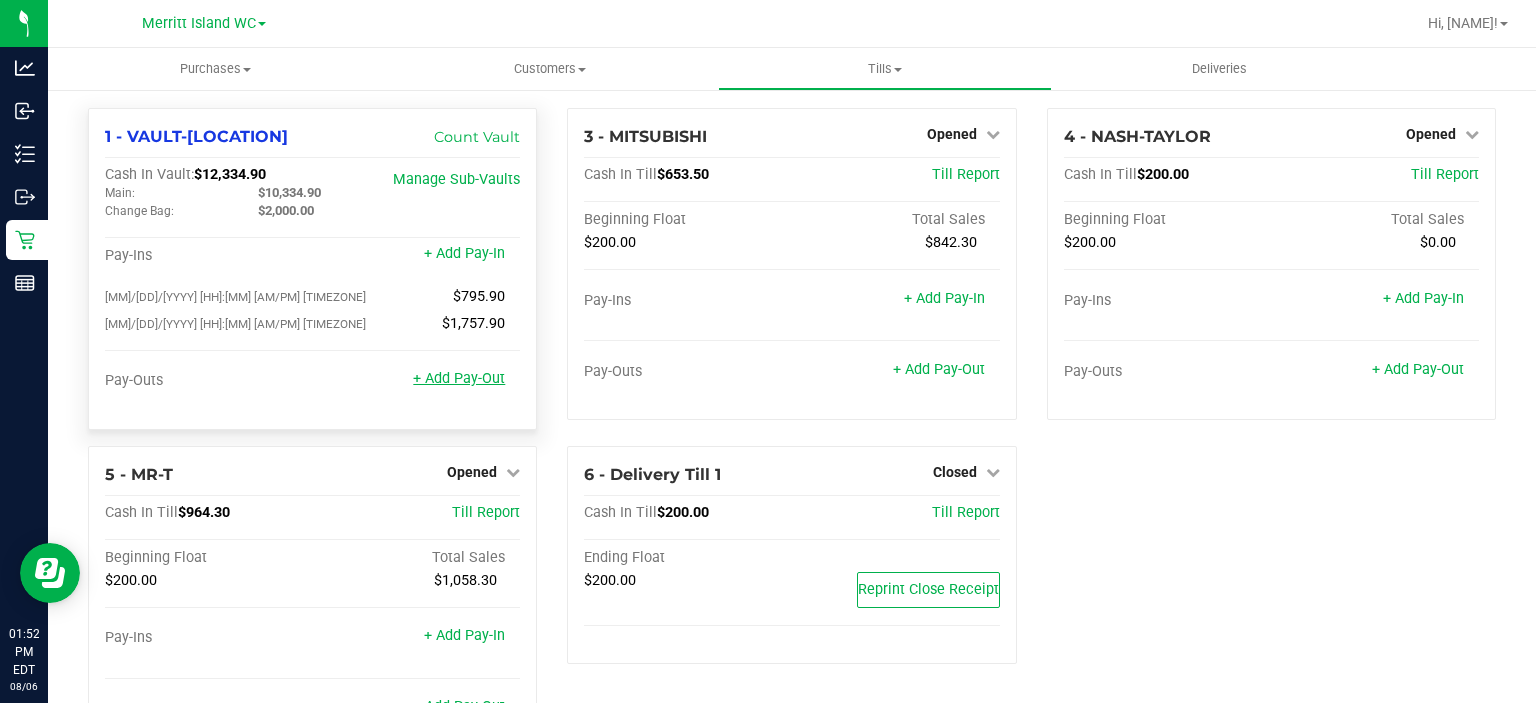 click on "+ Add Pay-Out" at bounding box center (459, 378) 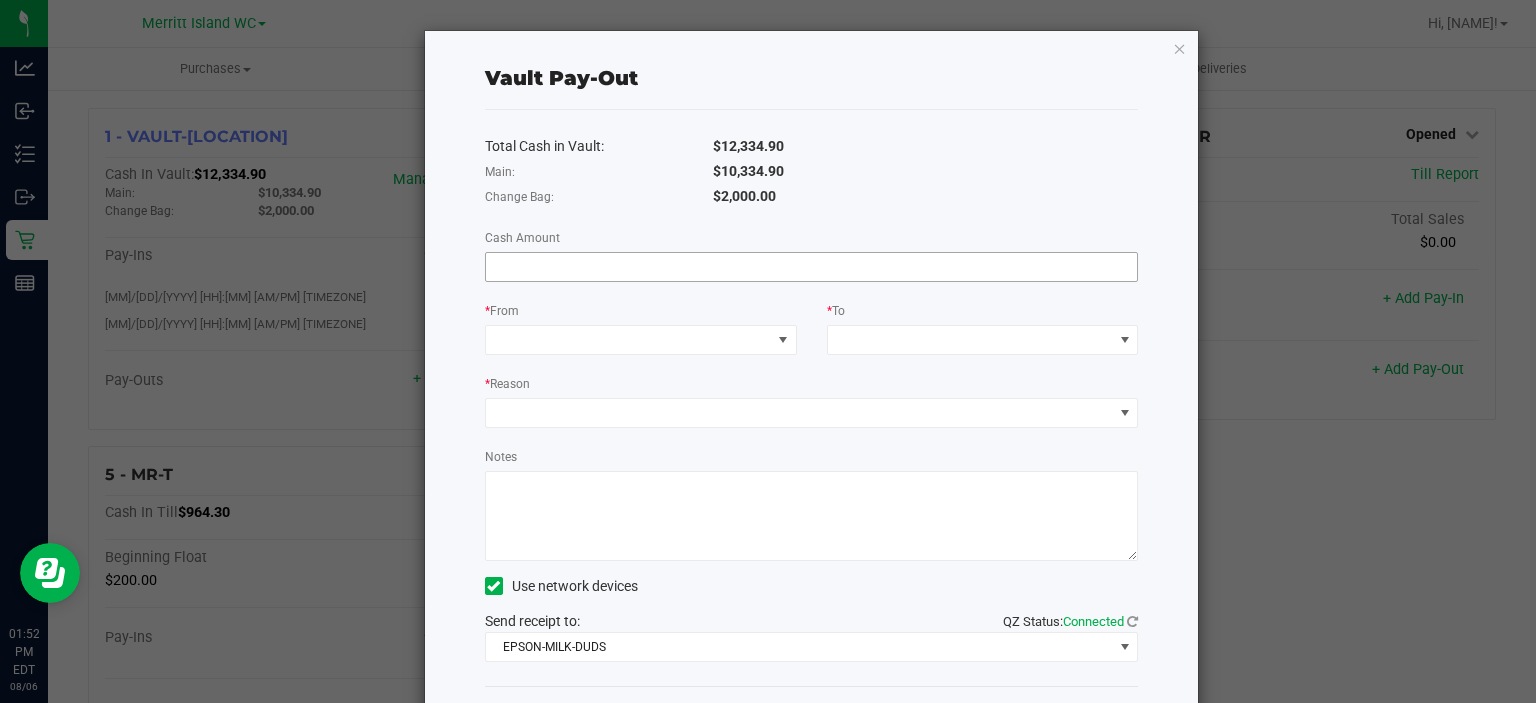 click at bounding box center [812, 267] 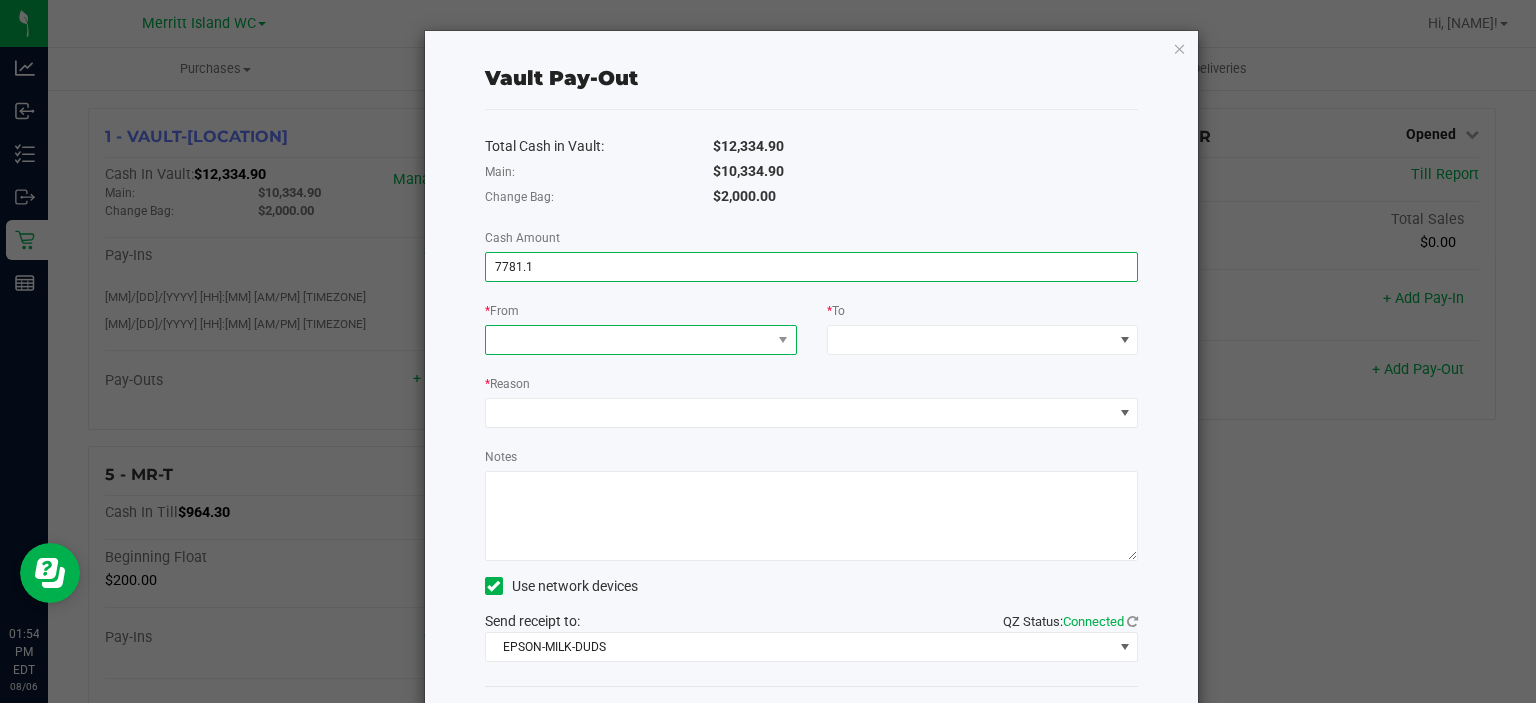 type on "$7,781.10" 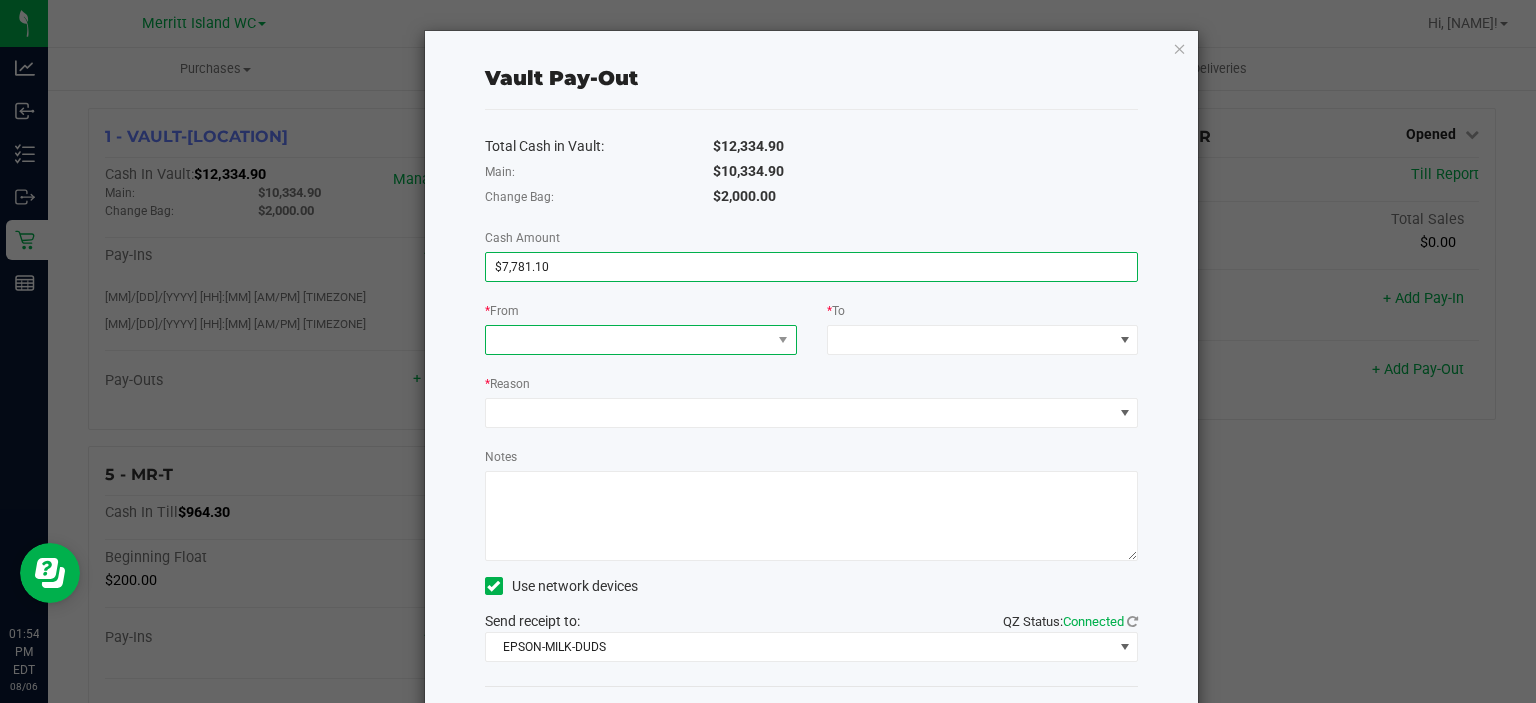 click at bounding box center [628, 340] 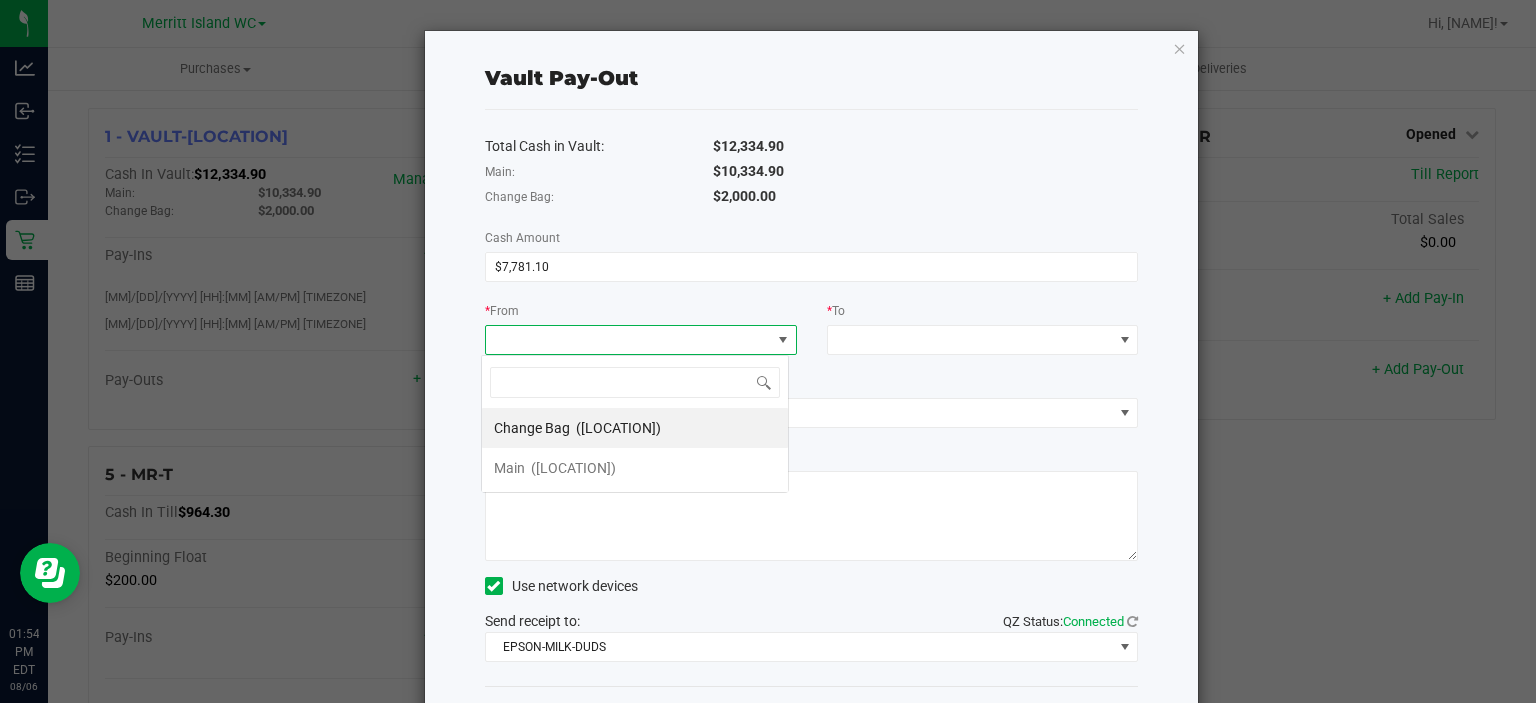scroll, scrollTop: 99970, scrollLeft: 99692, axis: both 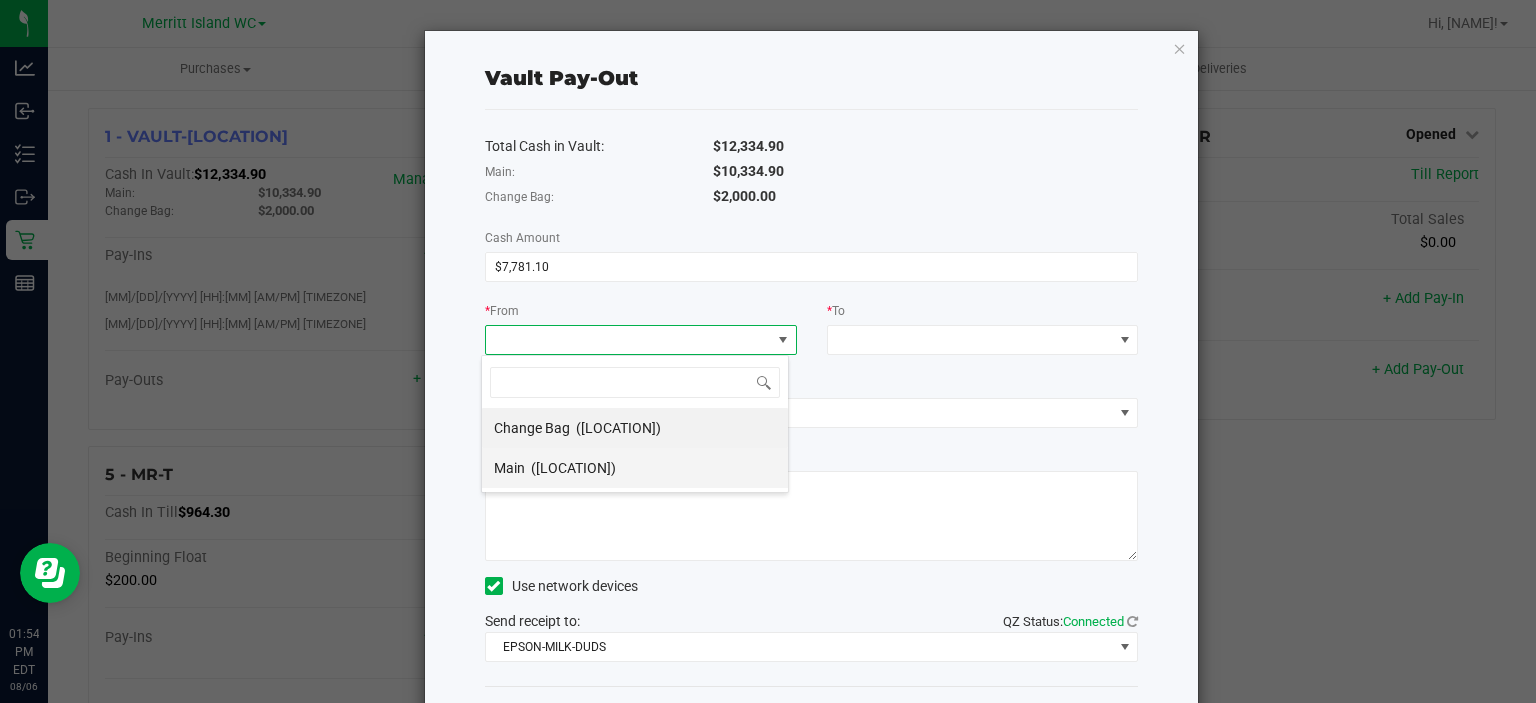 click on "(VAULT-MERRITT ISLAND)" at bounding box center (573, 468) 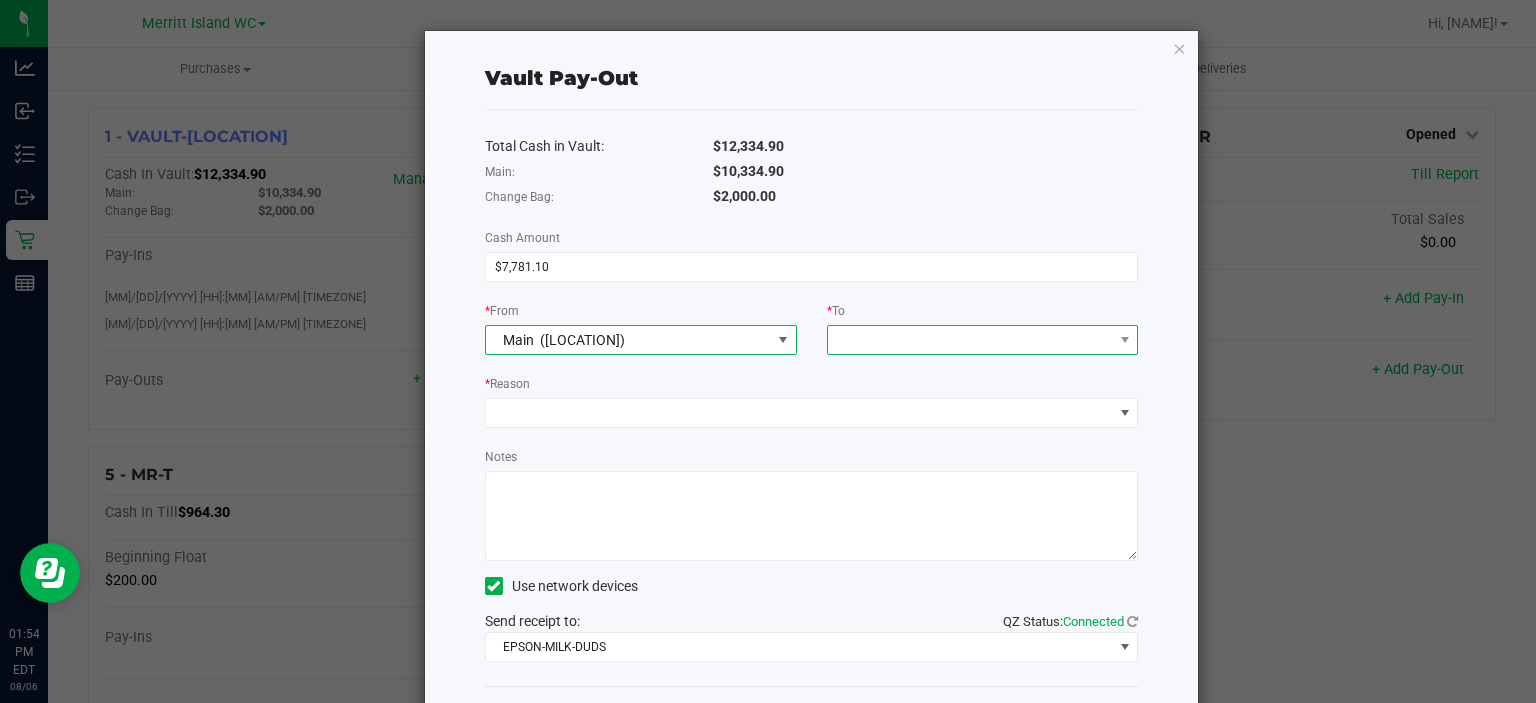 click at bounding box center (970, 340) 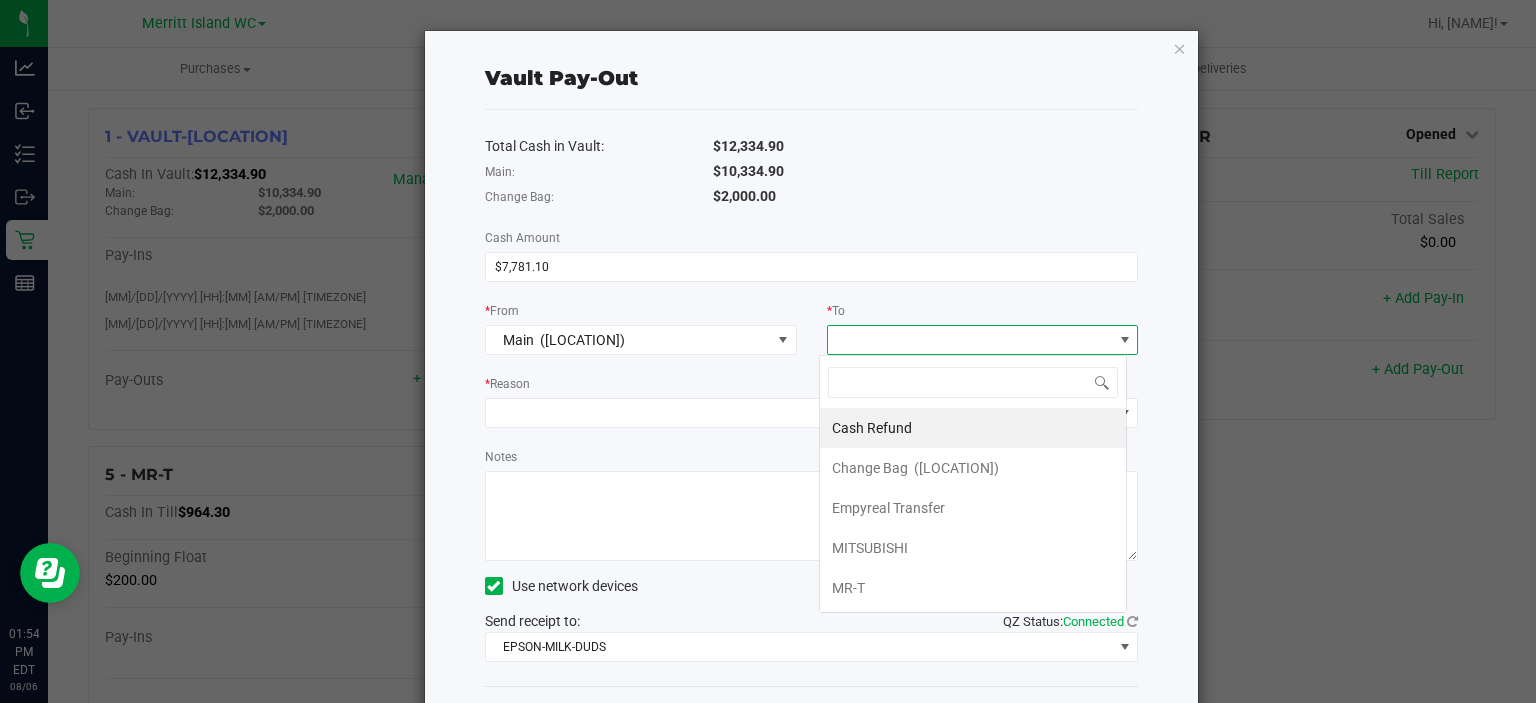 scroll, scrollTop: 99970, scrollLeft: 99692, axis: both 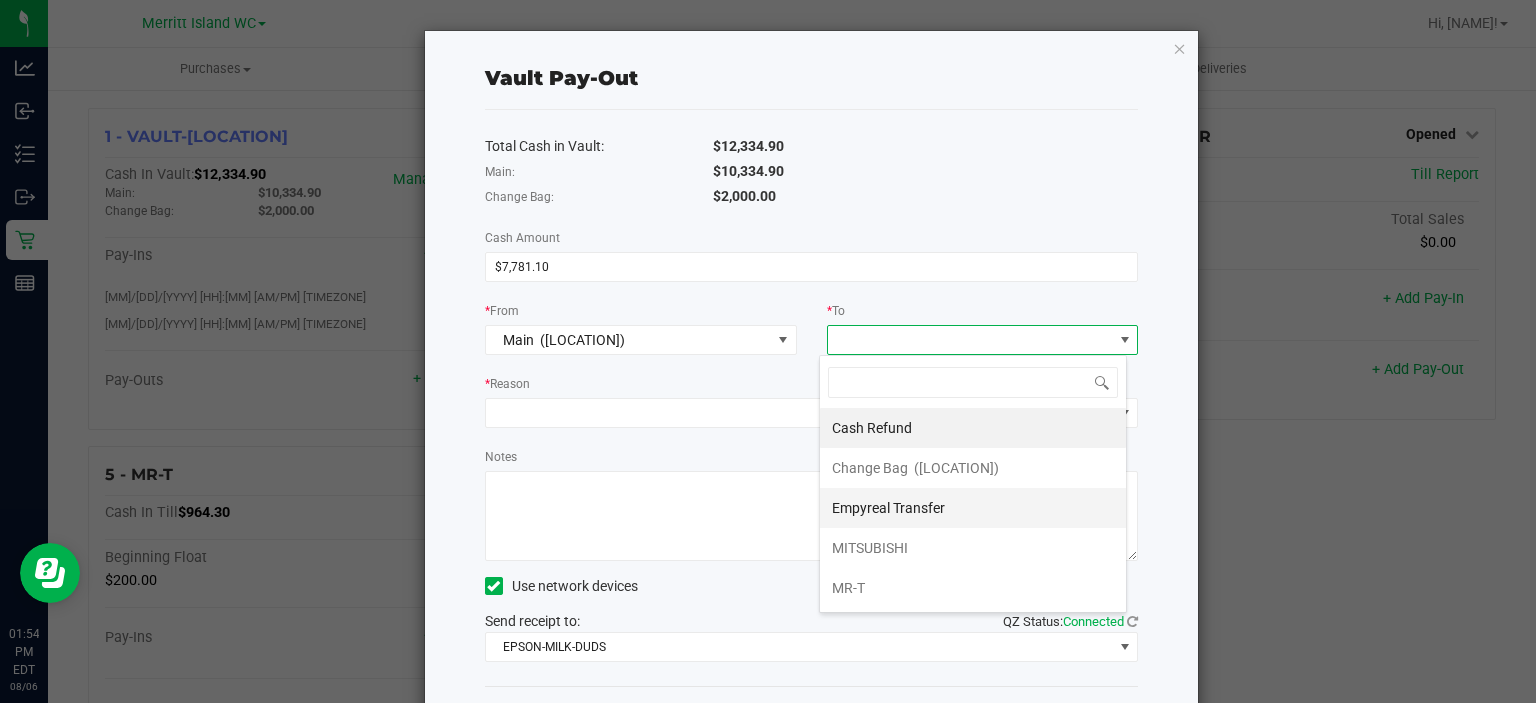 click on "Empyreal Transfer" at bounding box center [888, 508] 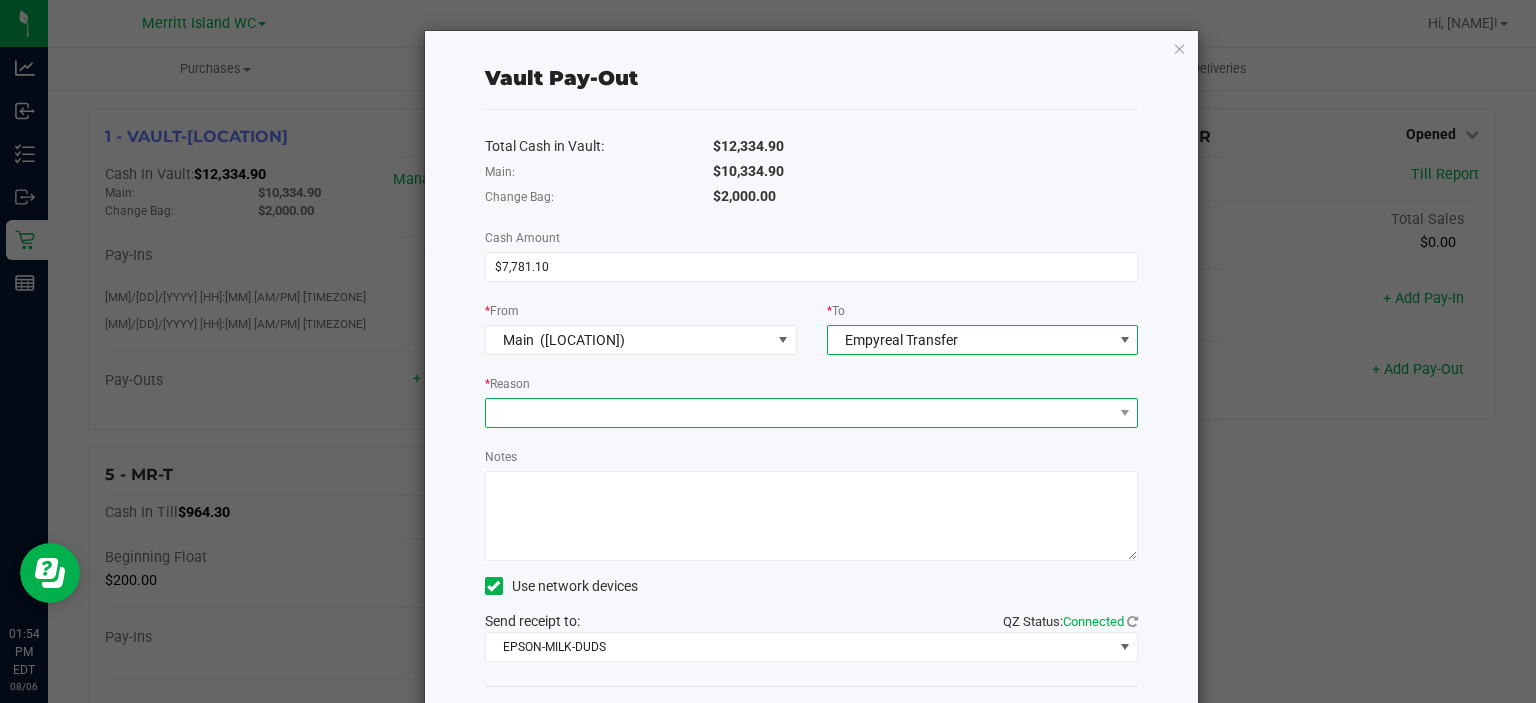 click at bounding box center (799, 413) 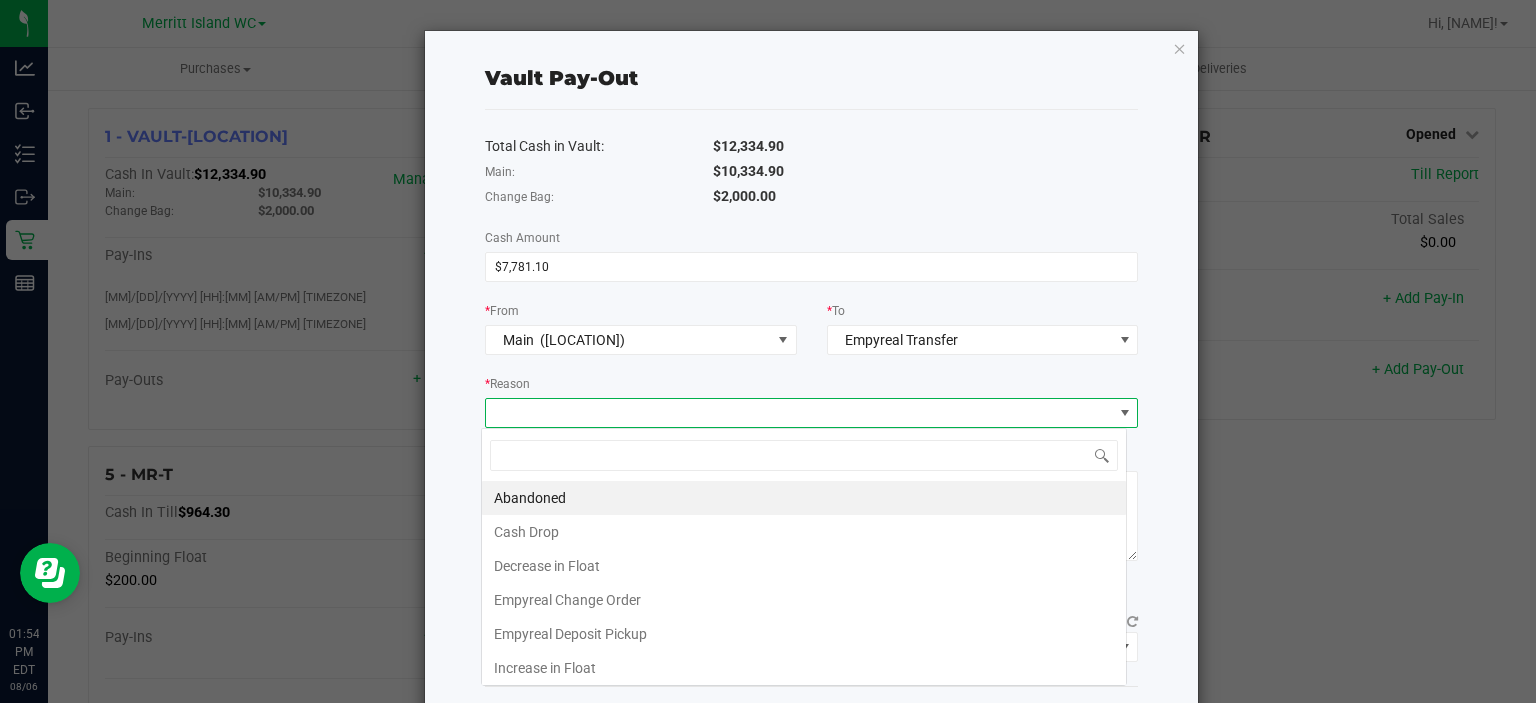 scroll, scrollTop: 99970, scrollLeft: 99353, axis: both 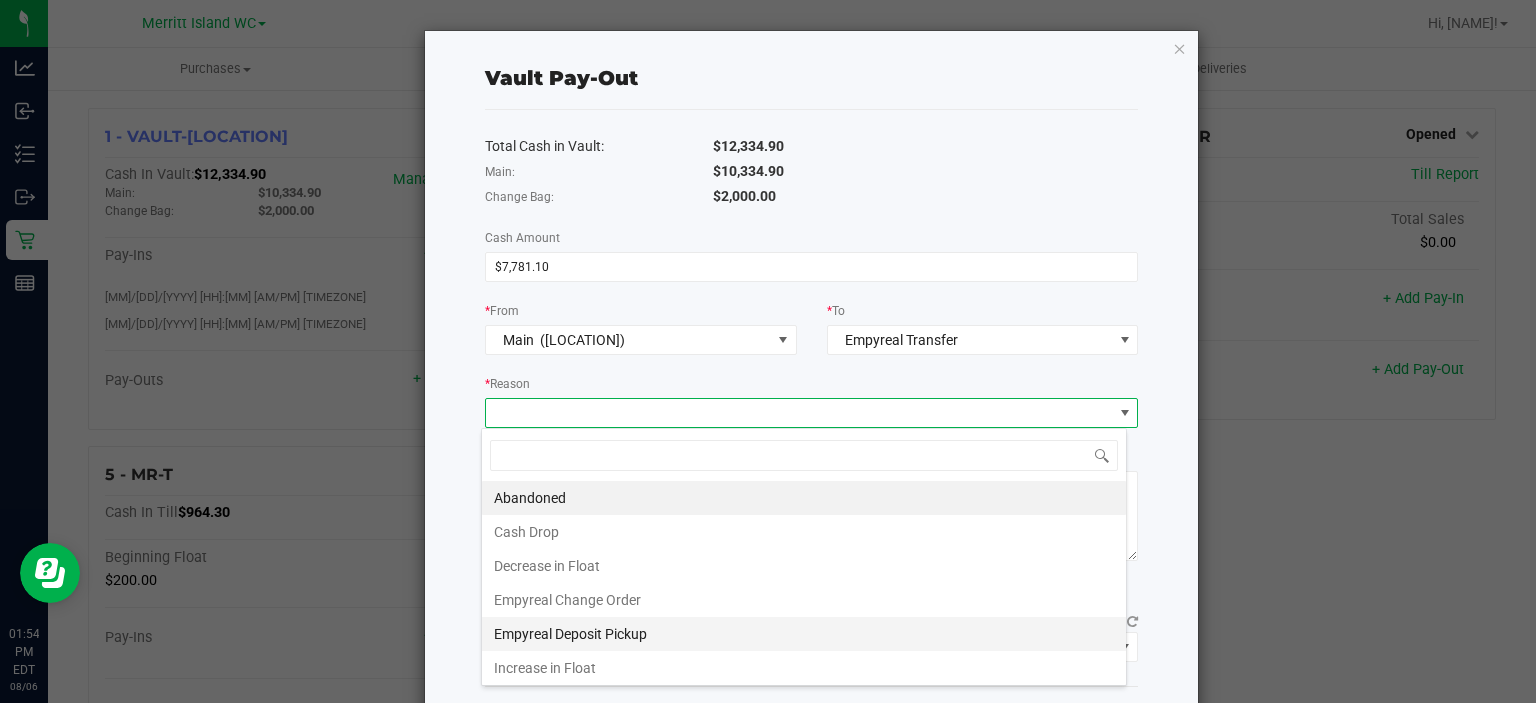 click on "Empyreal Deposit Pickup" at bounding box center (804, 634) 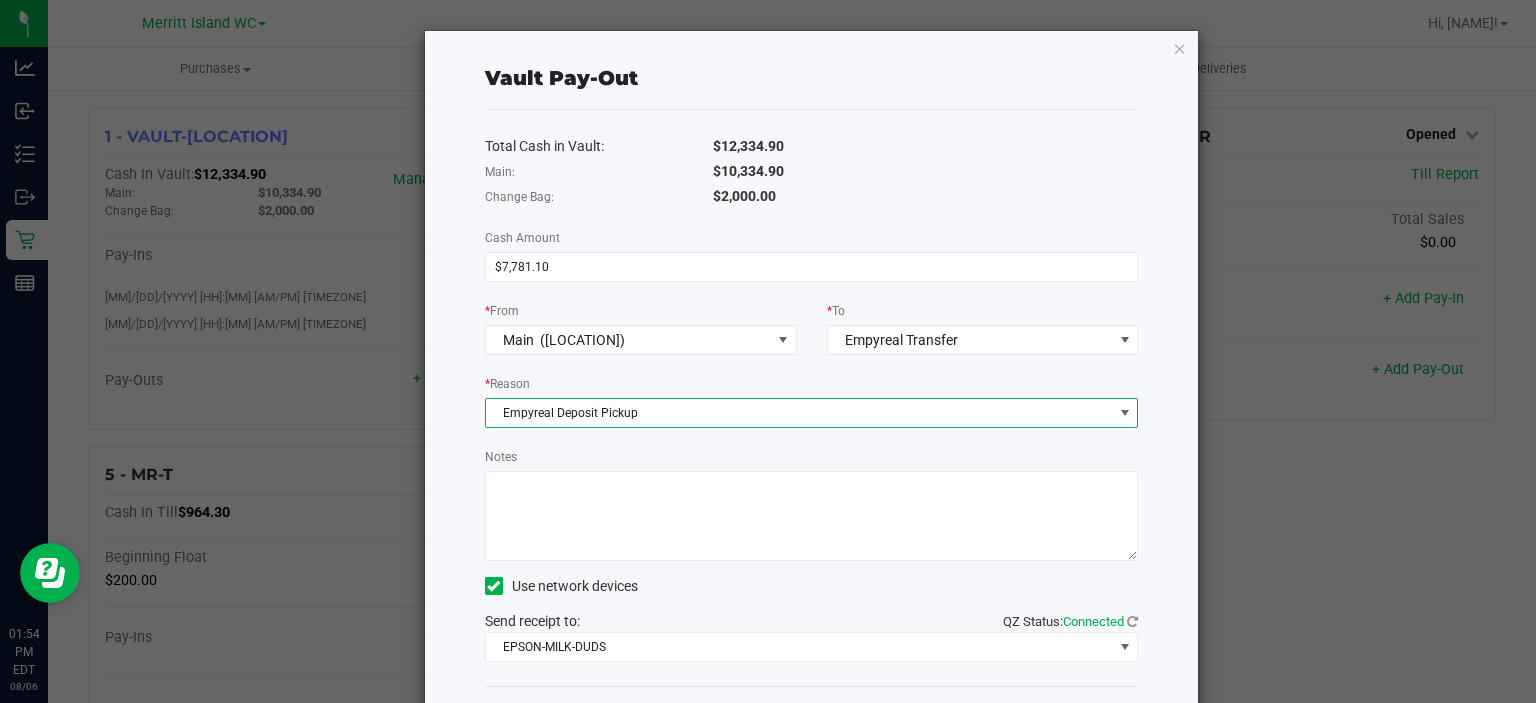 scroll, scrollTop: 82, scrollLeft: 0, axis: vertical 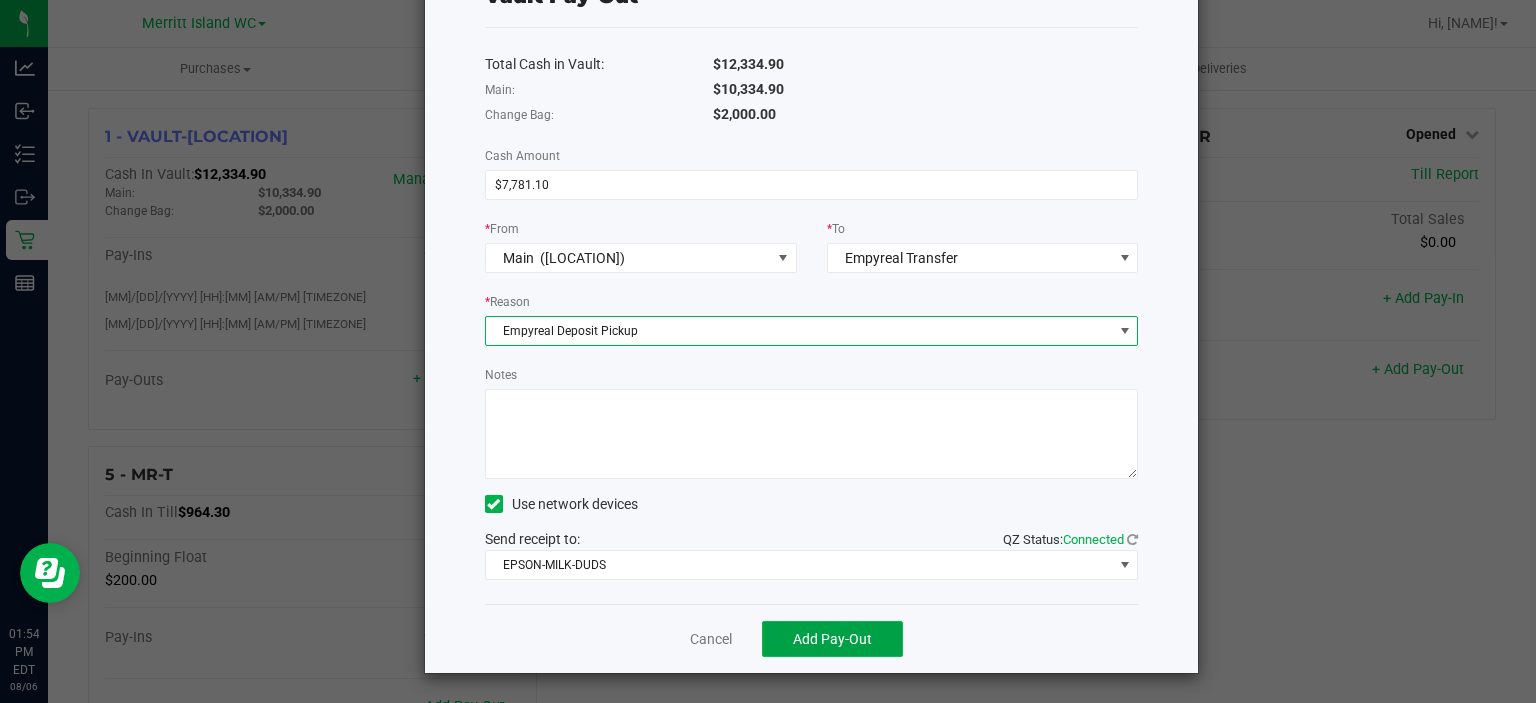 click on "Add Pay-Out" 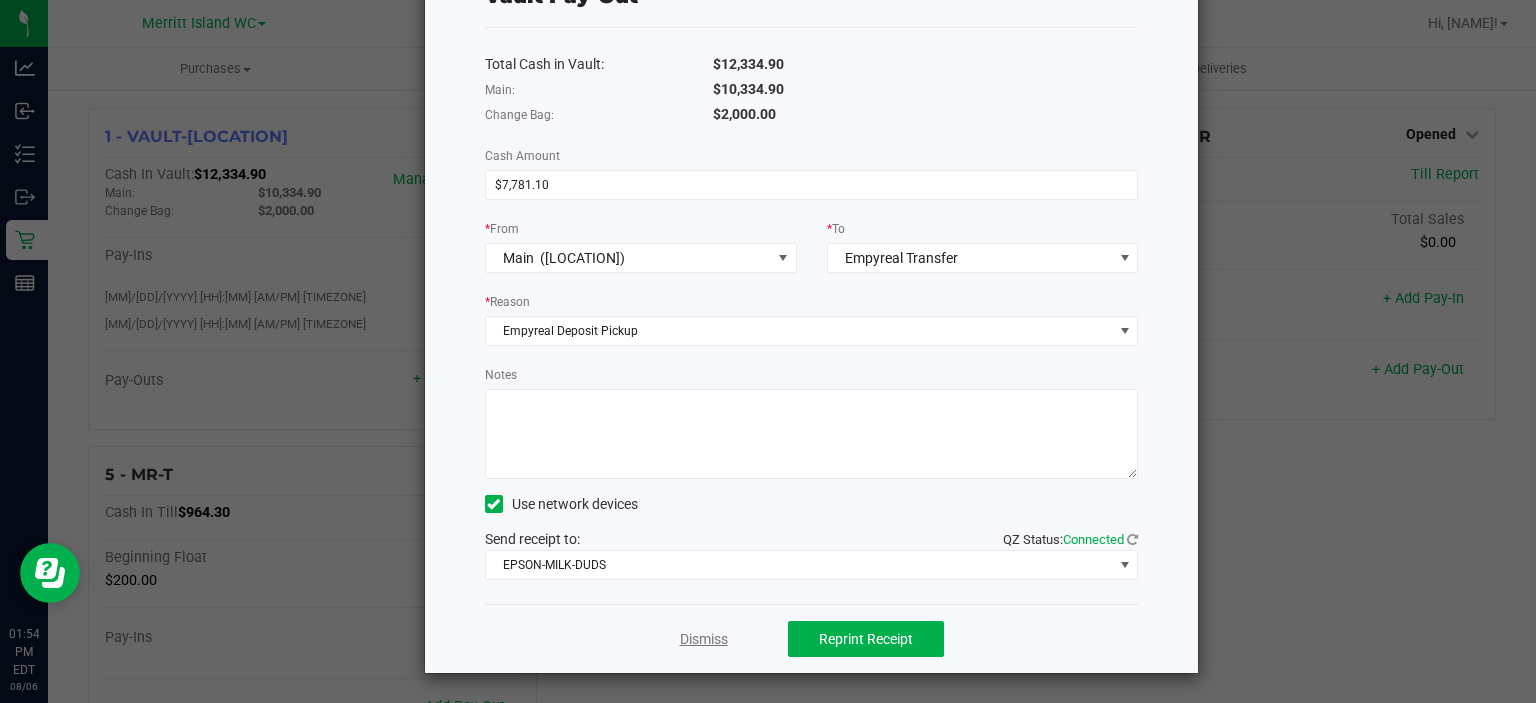 click on "Dismiss" 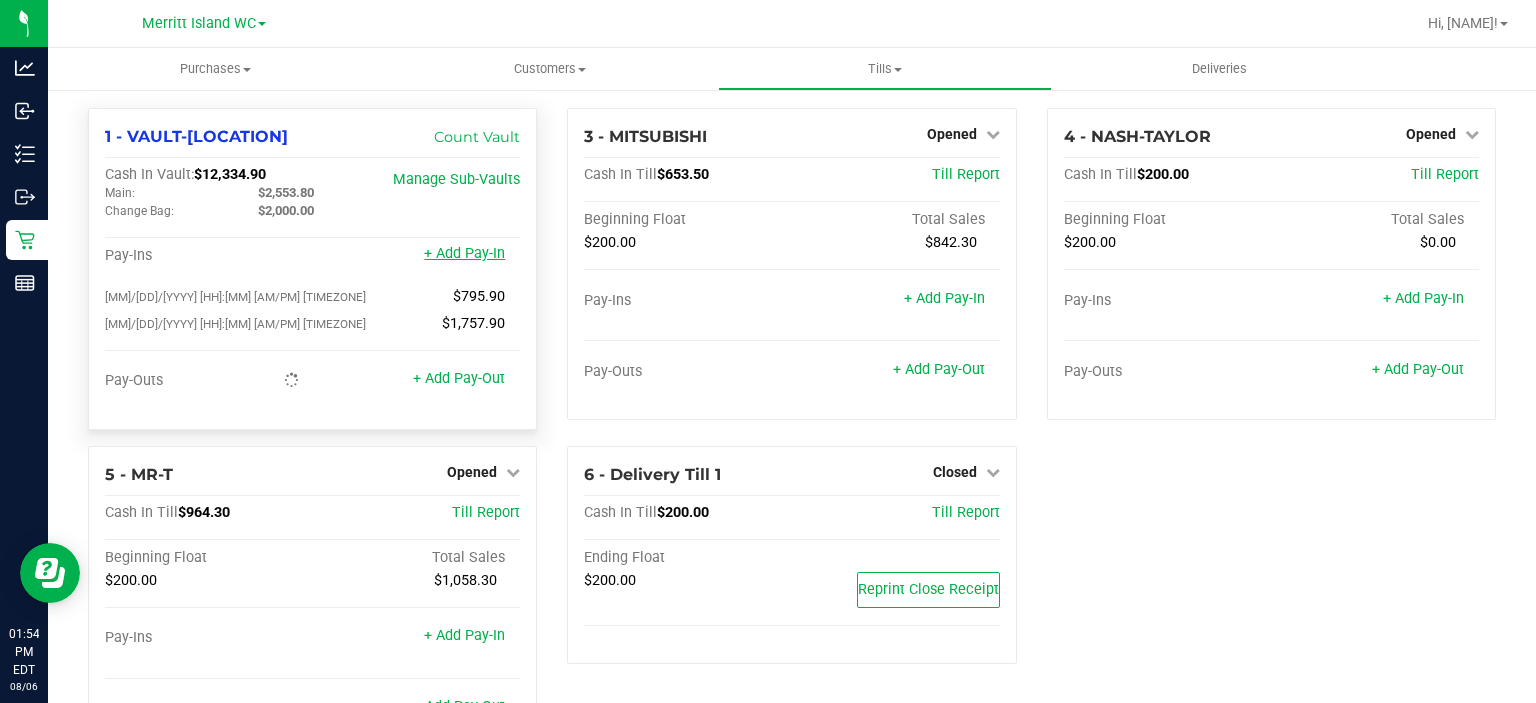 click on "+ Add Pay-In" at bounding box center [464, 253] 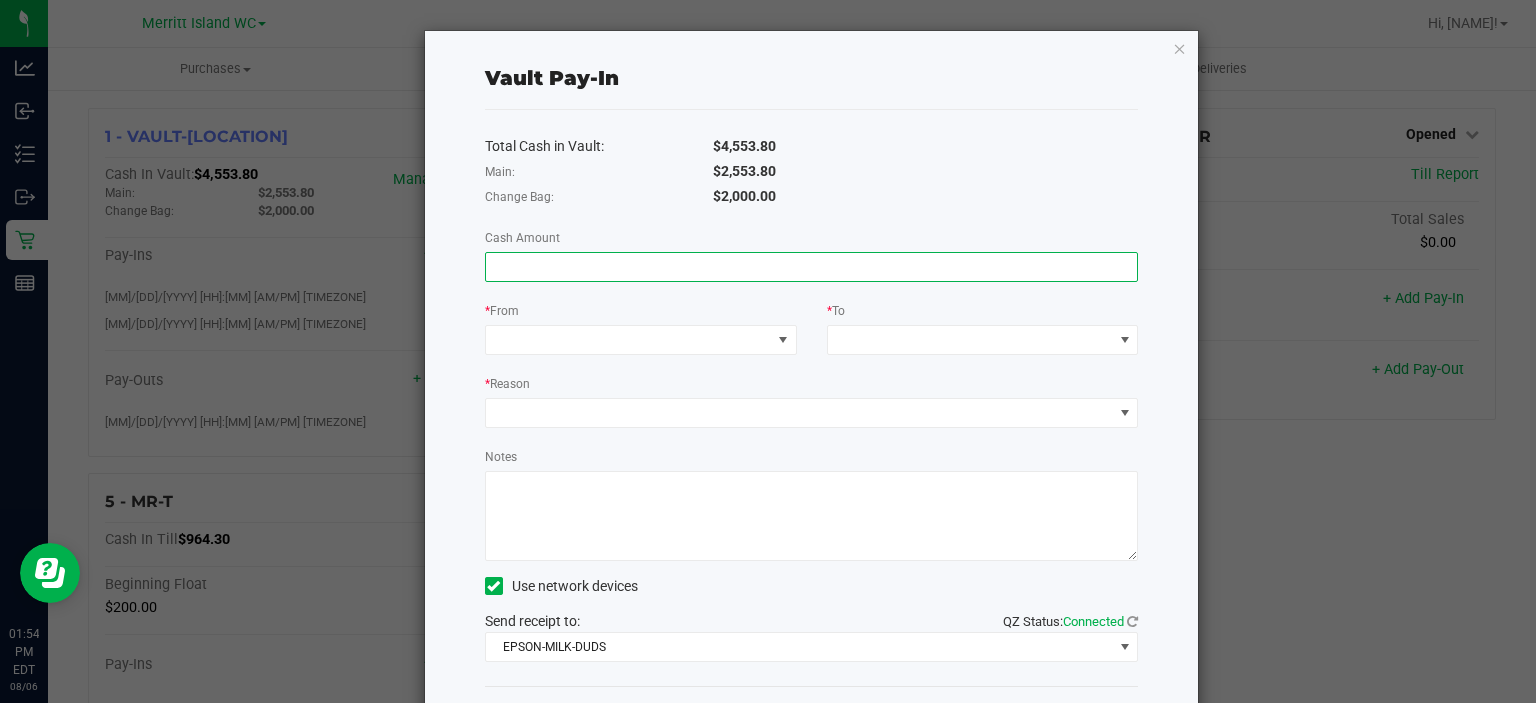 click at bounding box center [812, 267] 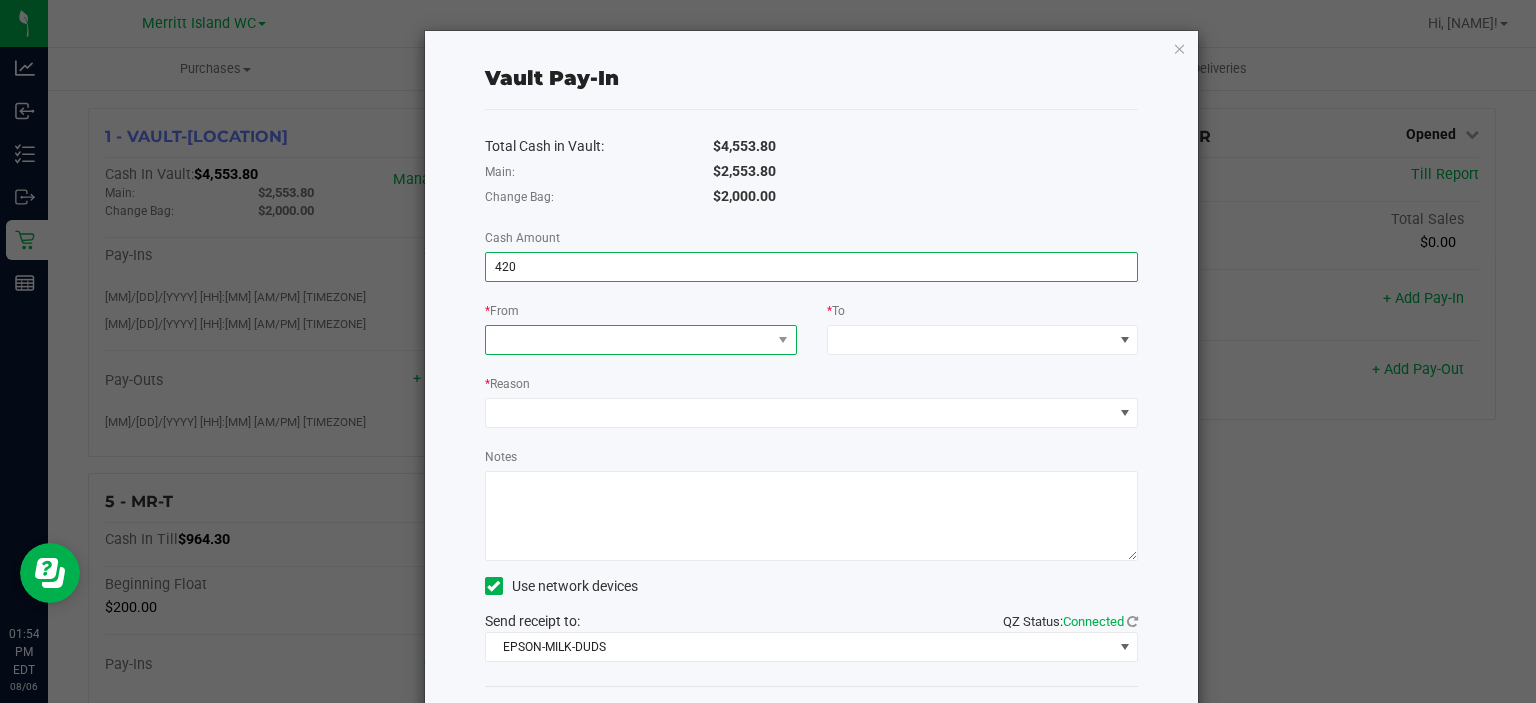 type on "$420.00" 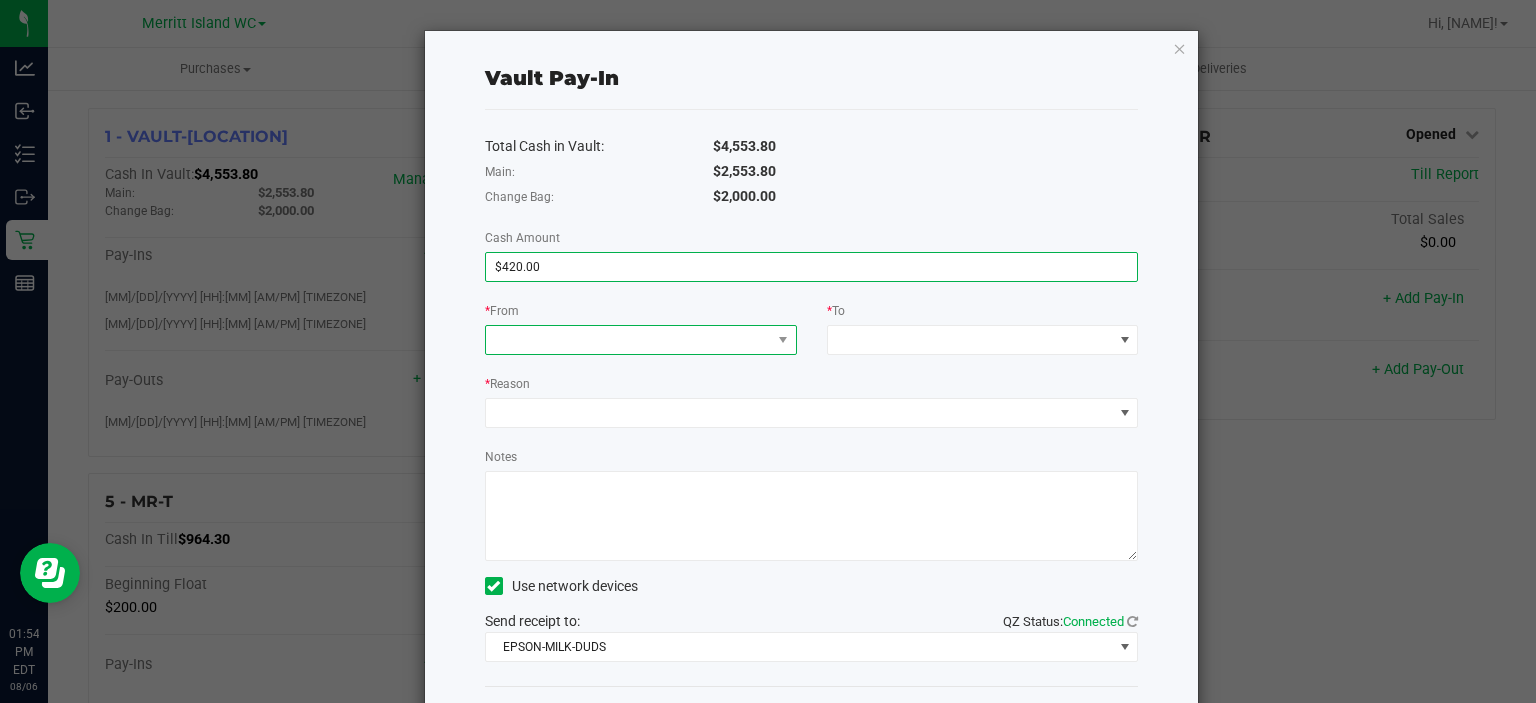 click at bounding box center [628, 340] 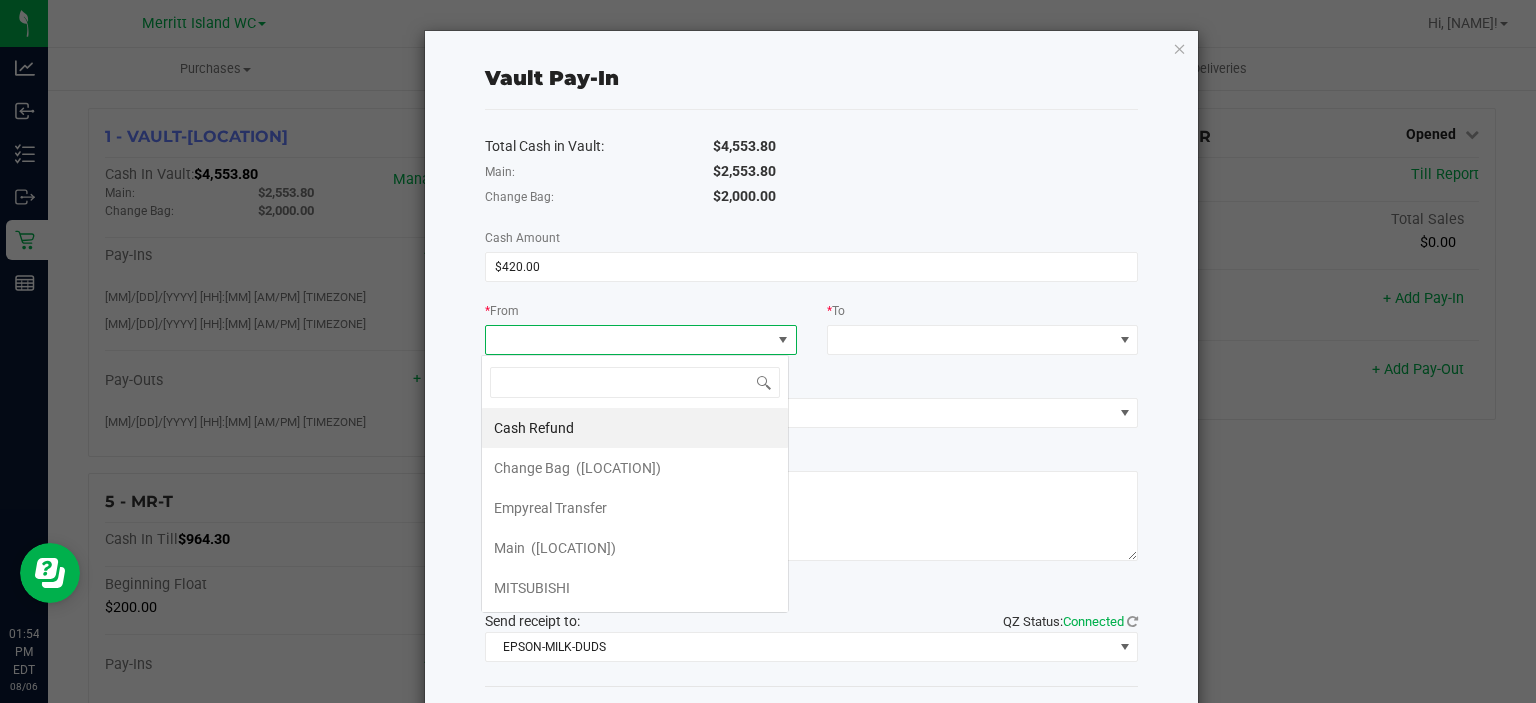 scroll, scrollTop: 99970, scrollLeft: 99692, axis: both 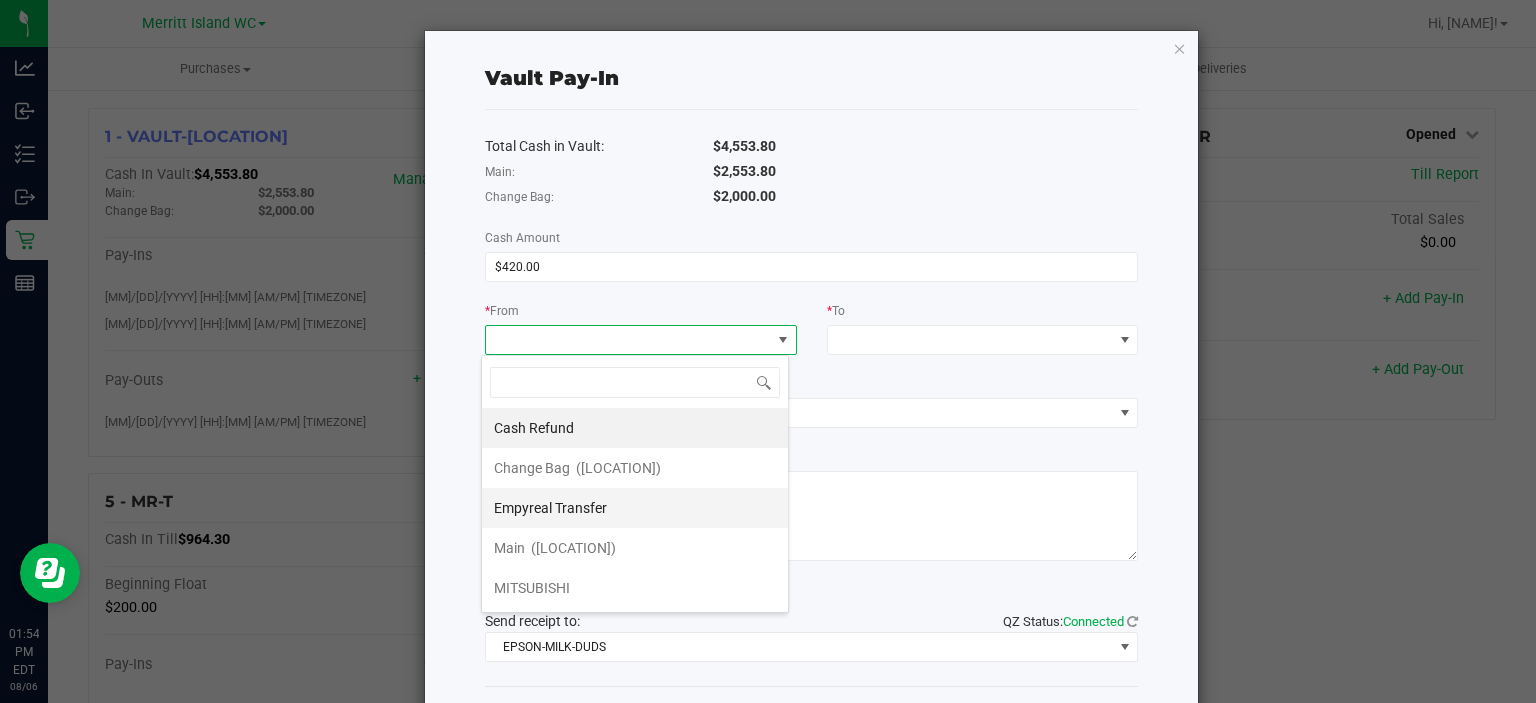 click on "Empyreal Transfer" at bounding box center [550, 508] 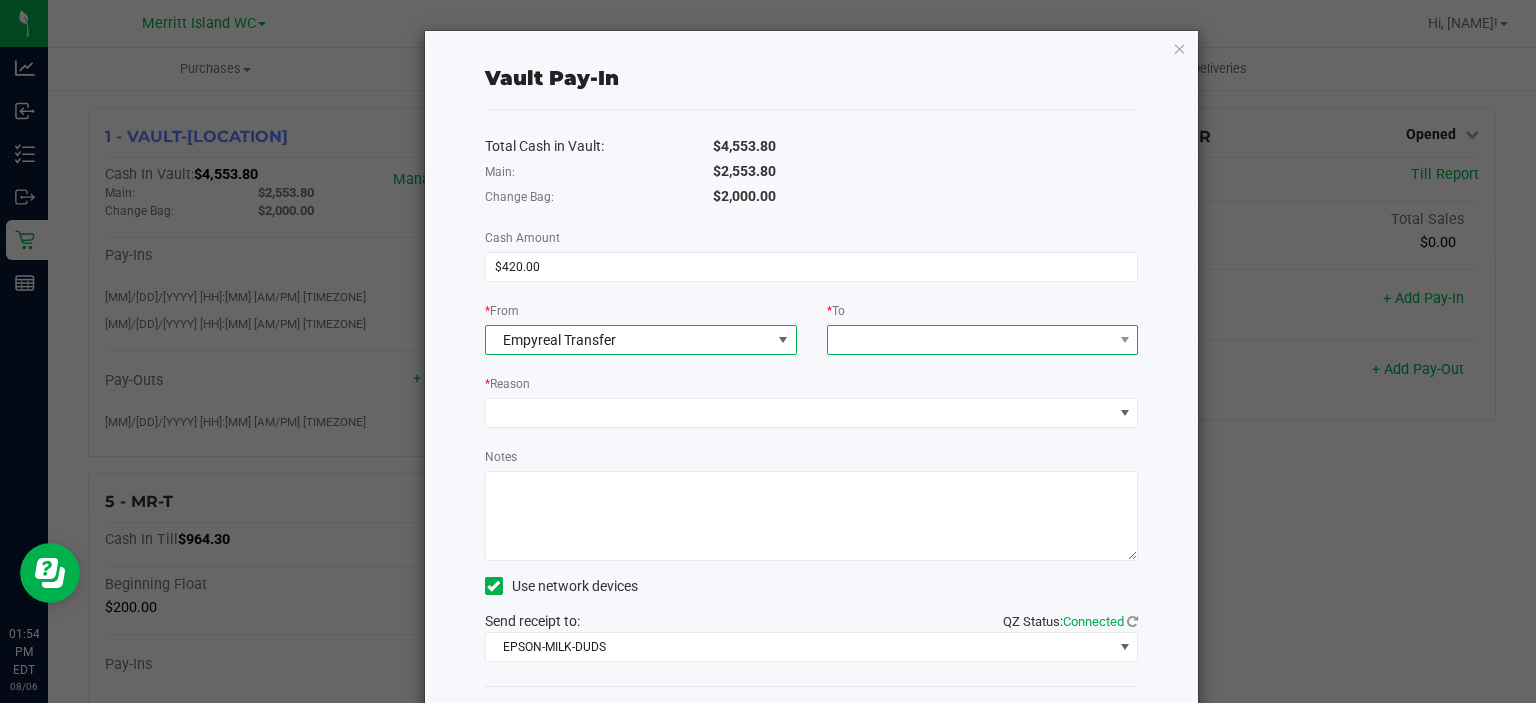 click at bounding box center (970, 340) 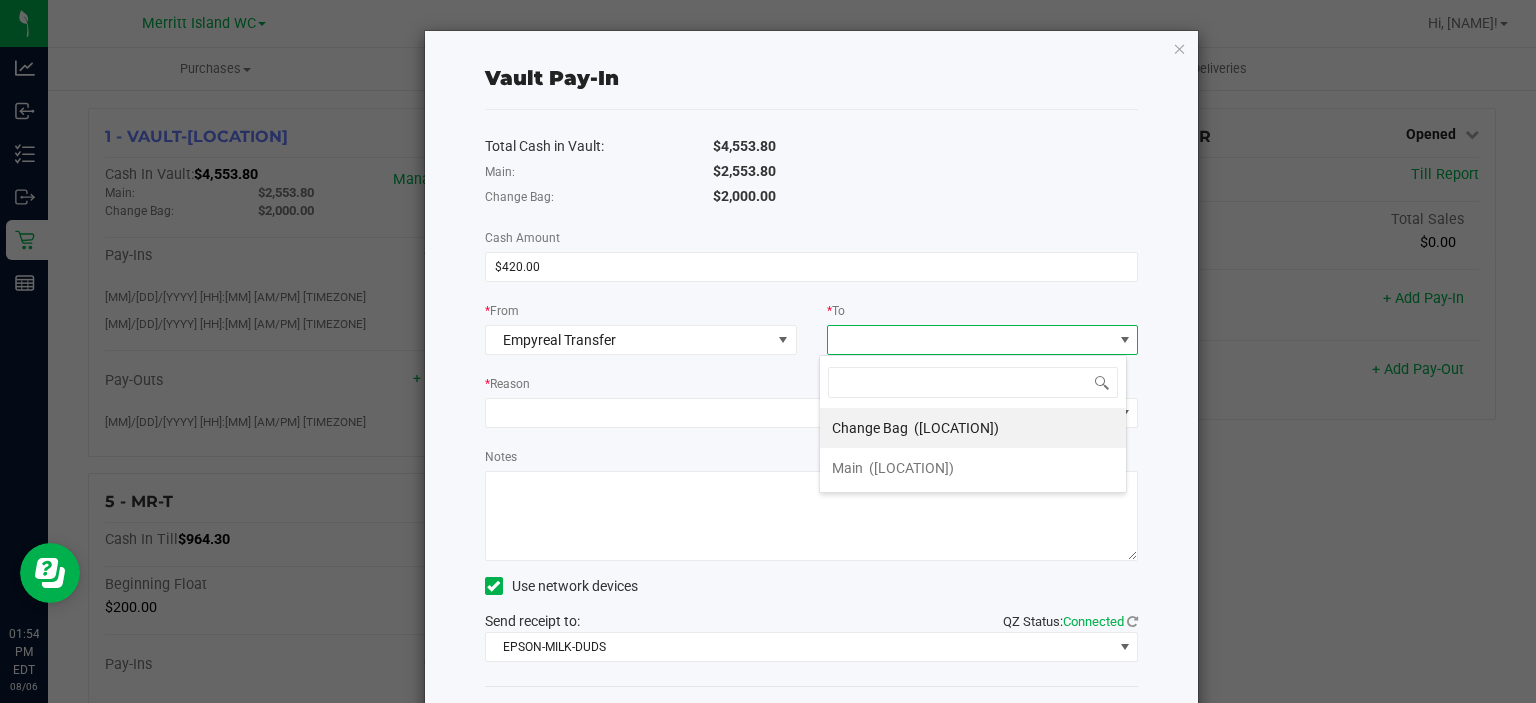 scroll, scrollTop: 99970, scrollLeft: 99692, axis: both 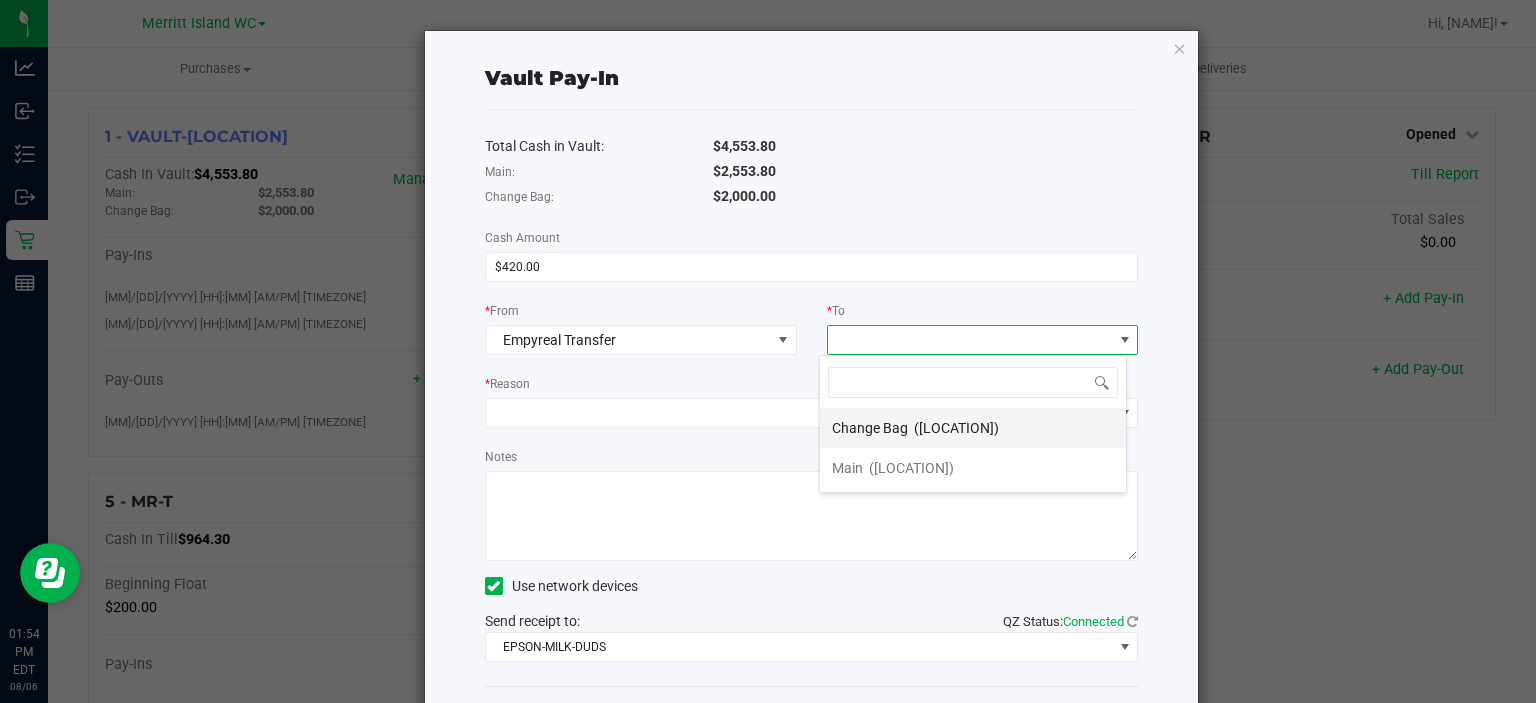 click on "Change Bag" at bounding box center (870, 428) 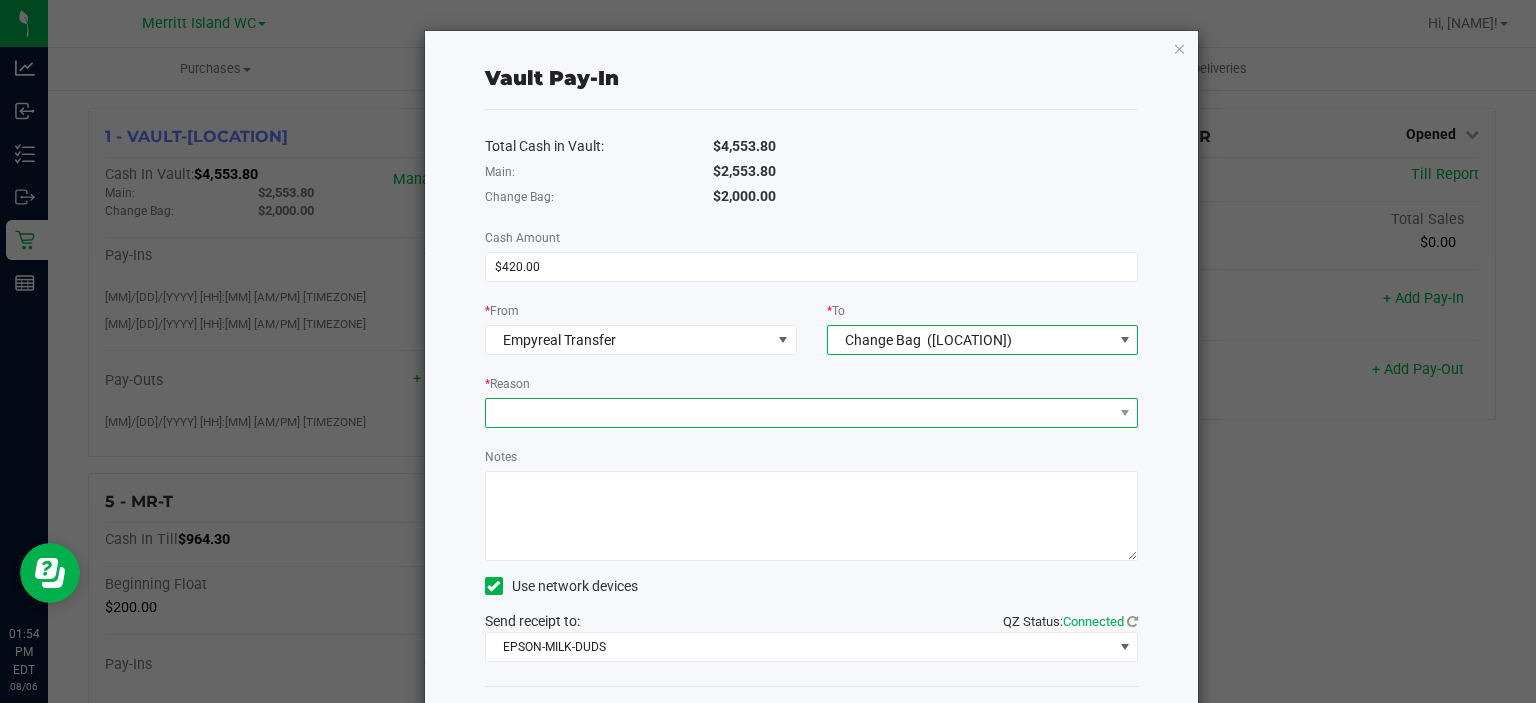 click at bounding box center (799, 413) 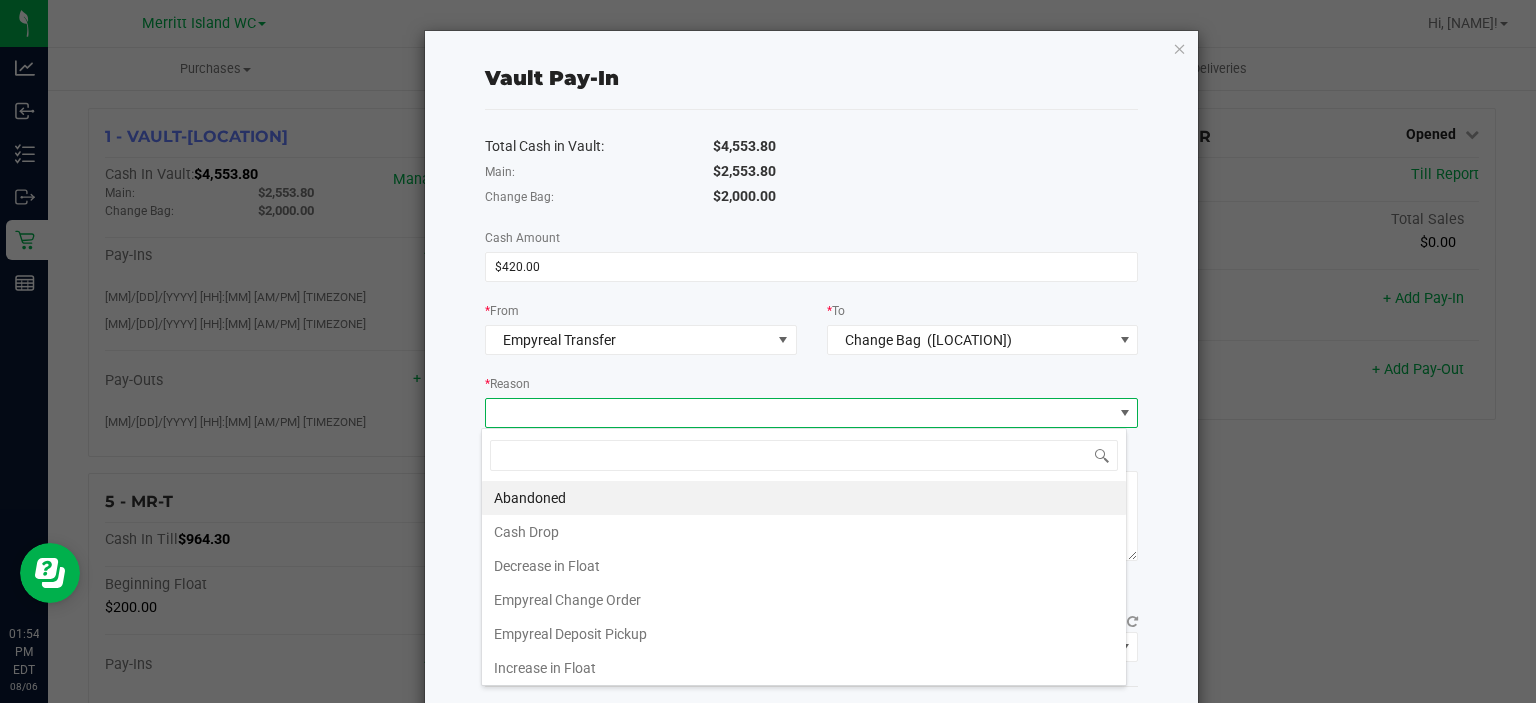 scroll, scrollTop: 99970, scrollLeft: 99353, axis: both 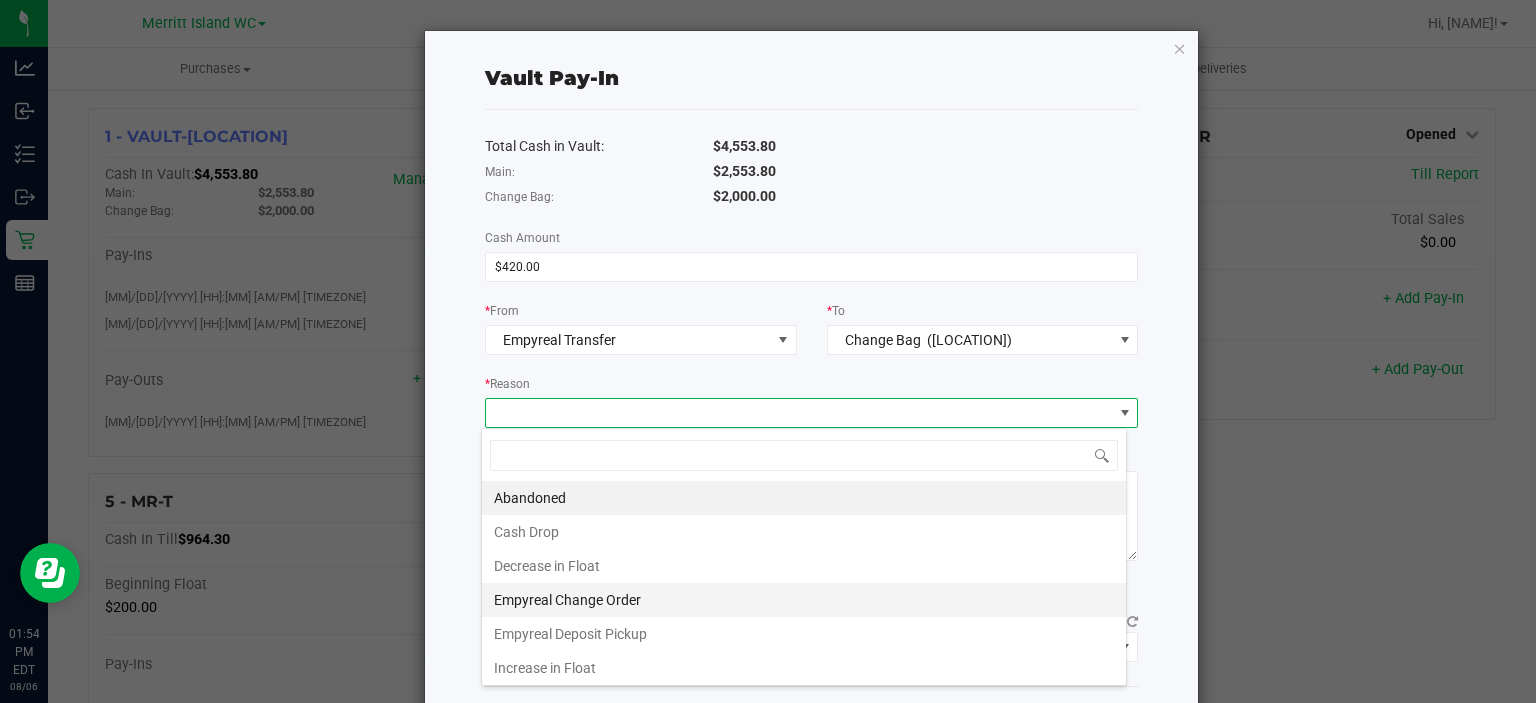 click on "Empyreal Change Order" at bounding box center [804, 600] 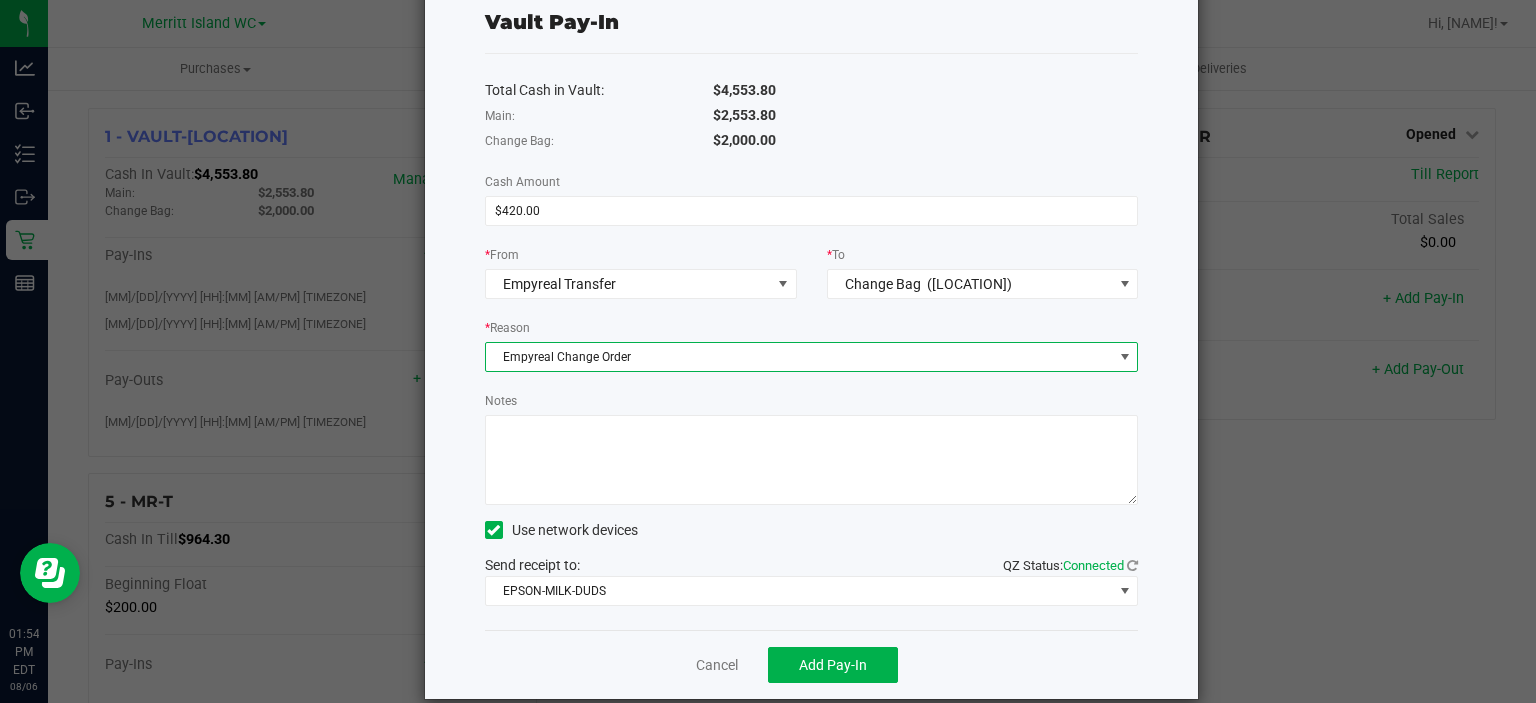scroll, scrollTop: 82, scrollLeft: 0, axis: vertical 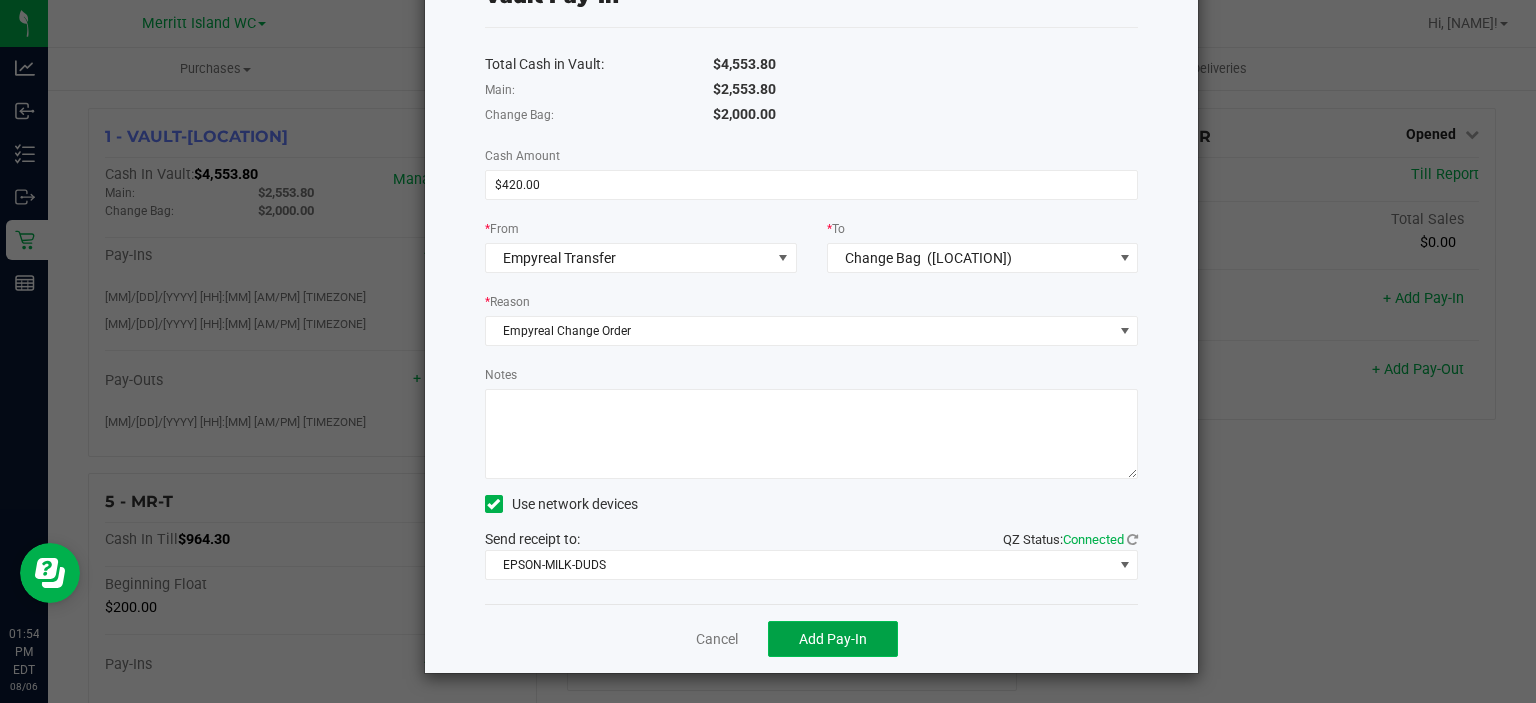 click on "Add Pay-In" 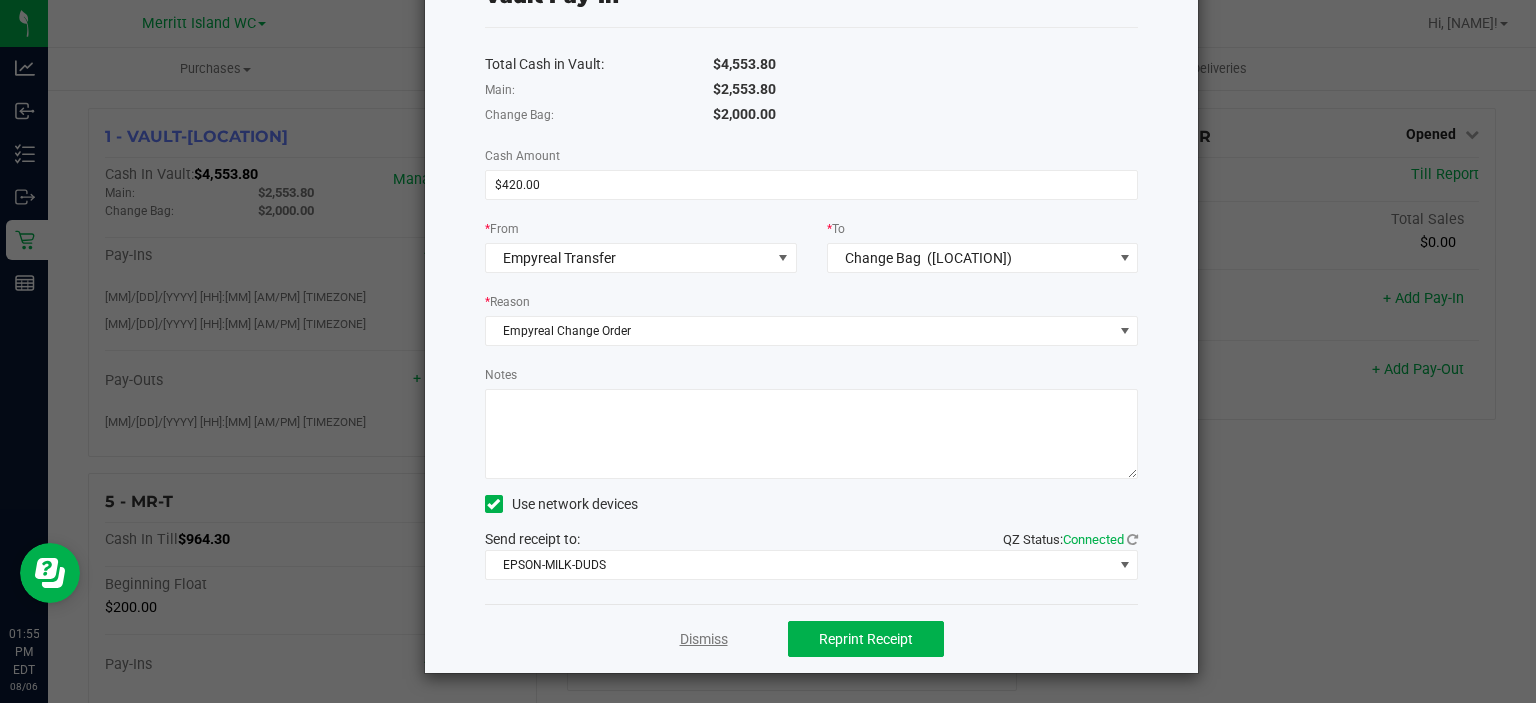 click on "Dismiss" 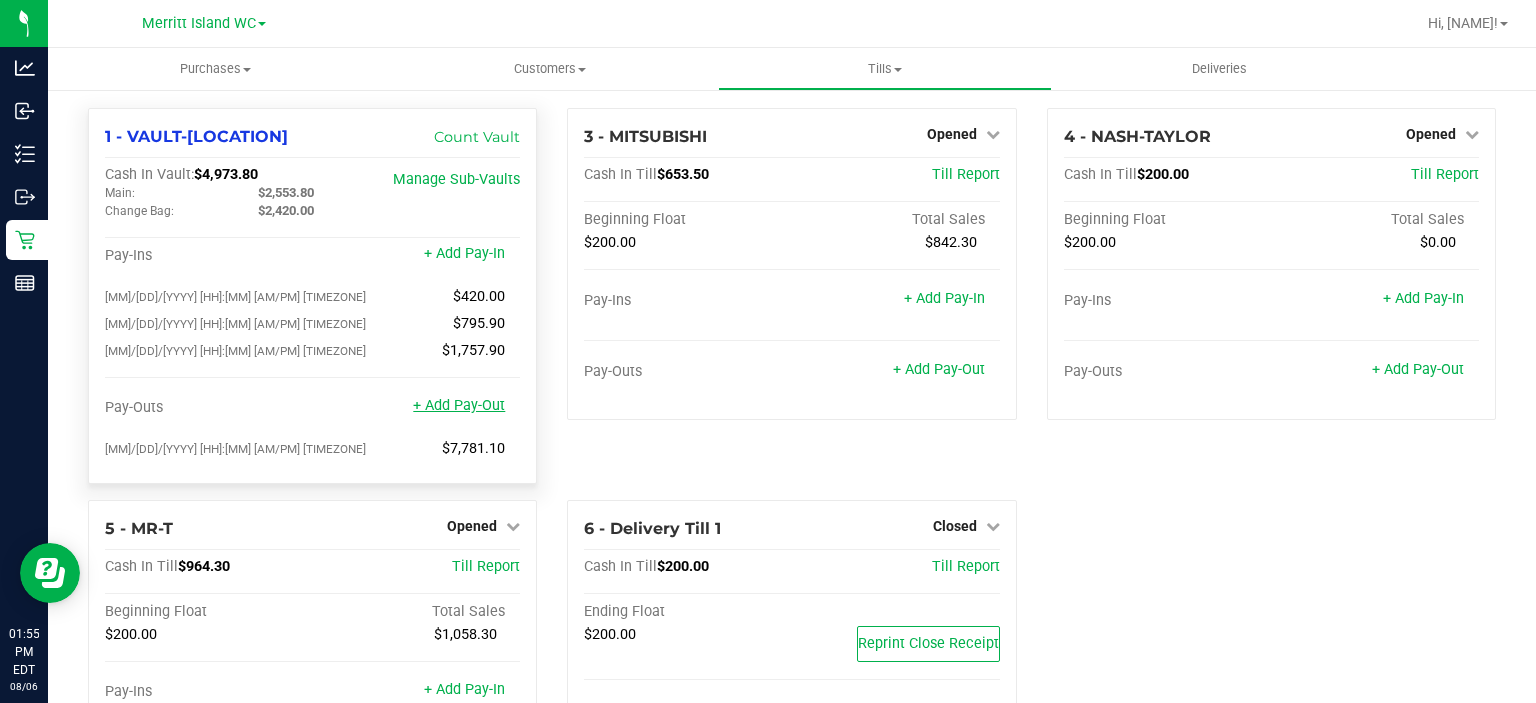 click on "+ Add Pay-Out" at bounding box center (459, 405) 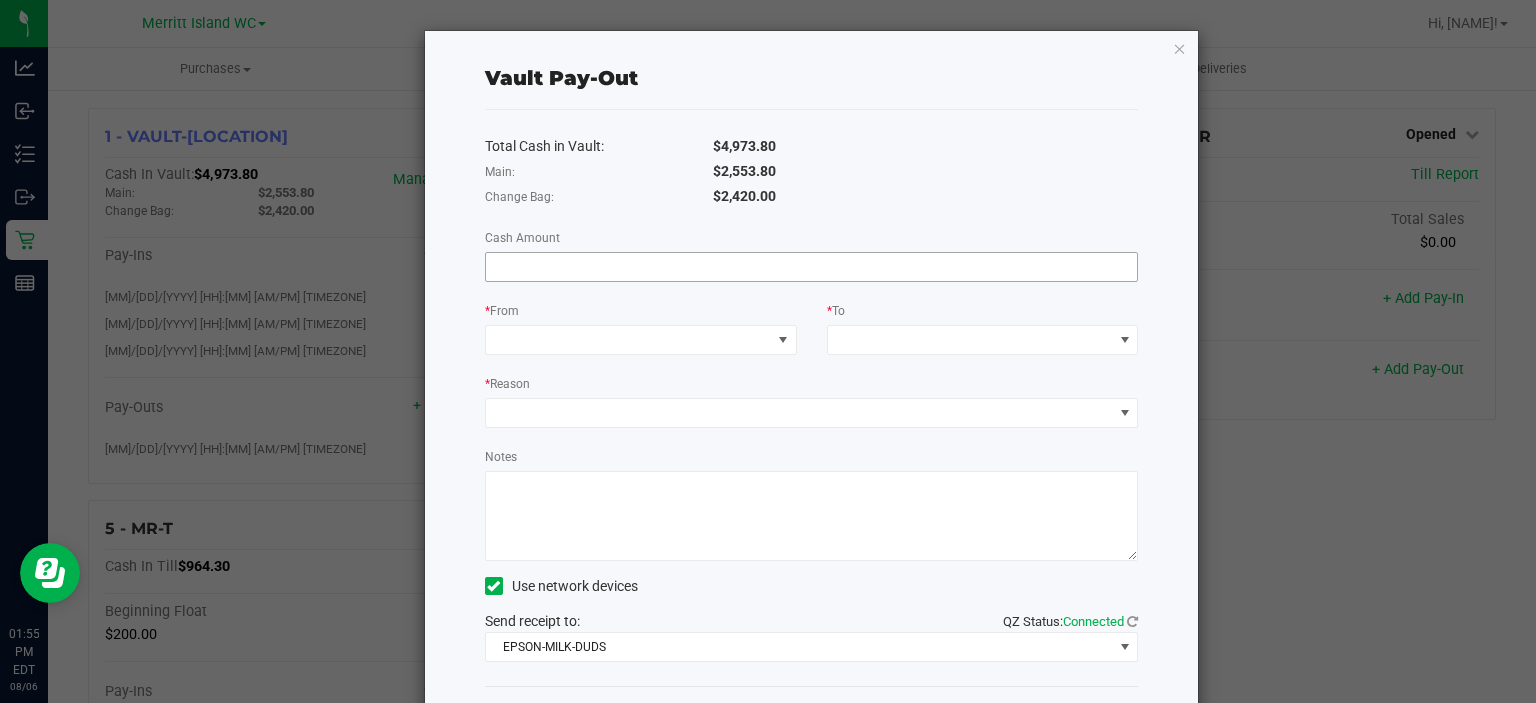 click at bounding box center [812, 267] 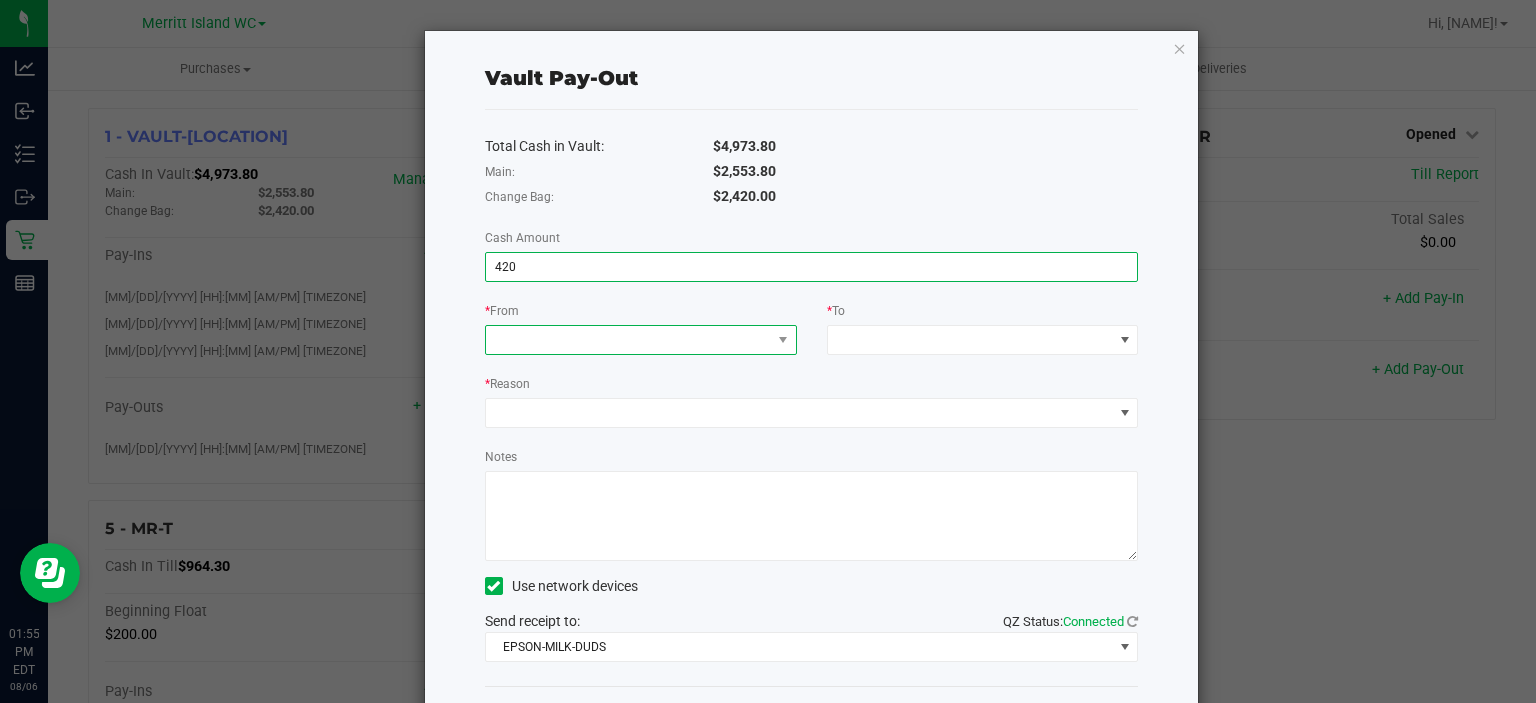type on "$420.00" 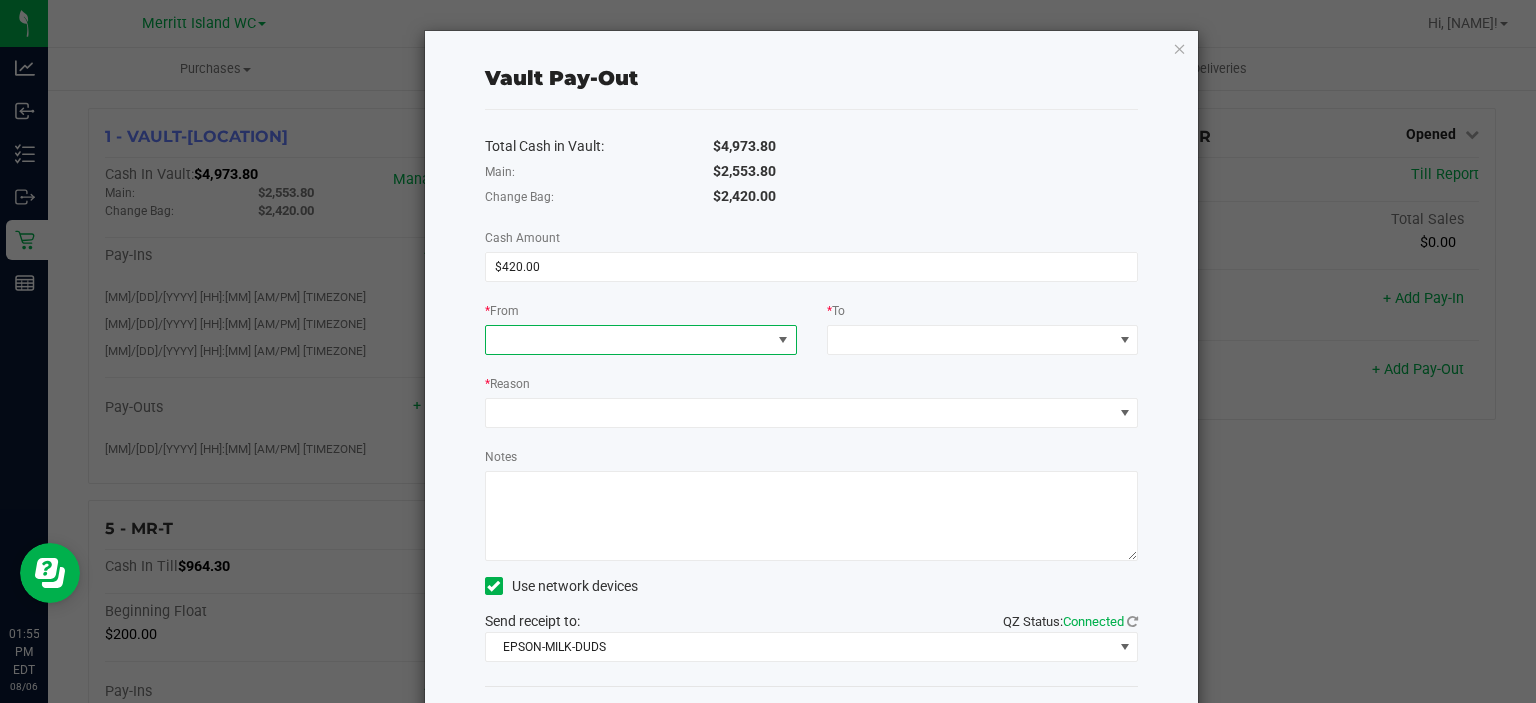click at bounding box center (628, 340) 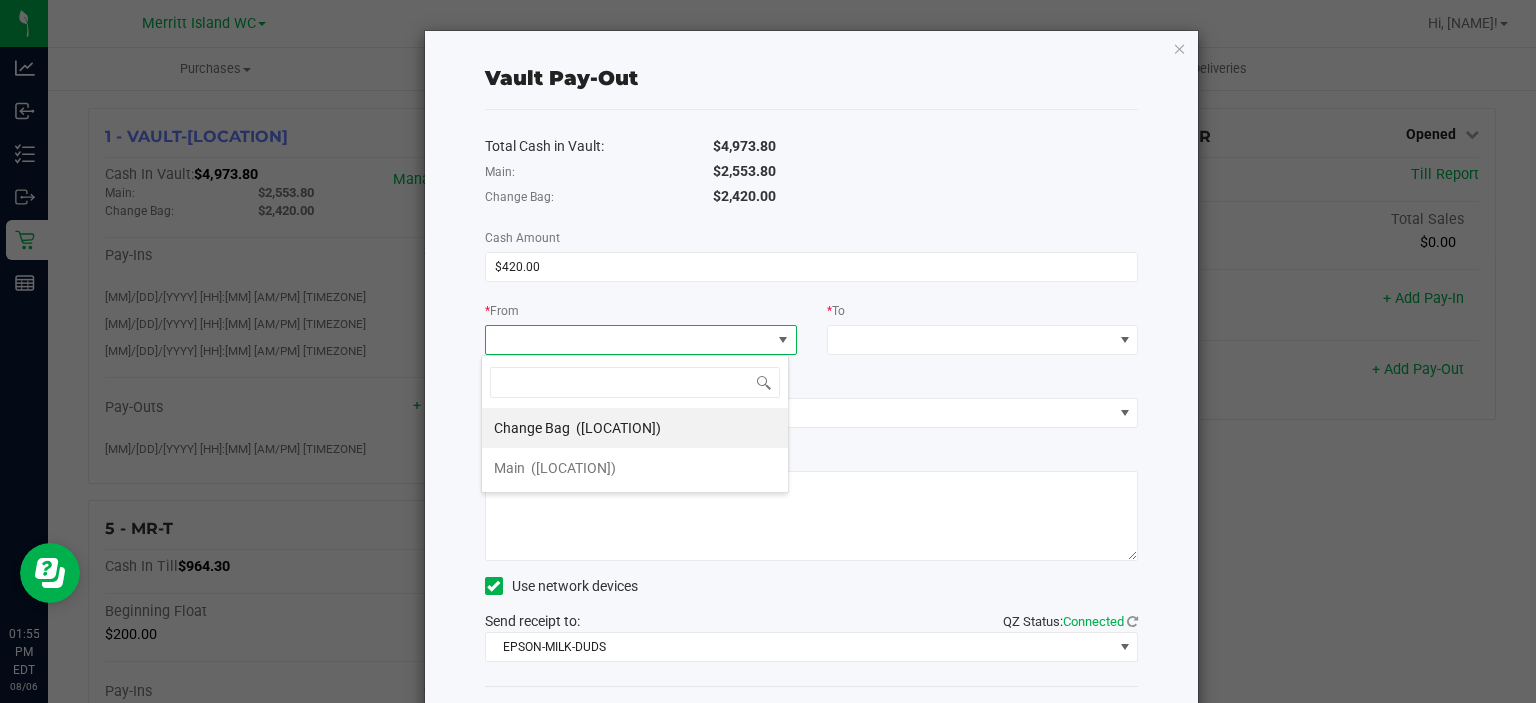 scroll, scrollTop: 99970, scrollLeft: 99692, axis: both 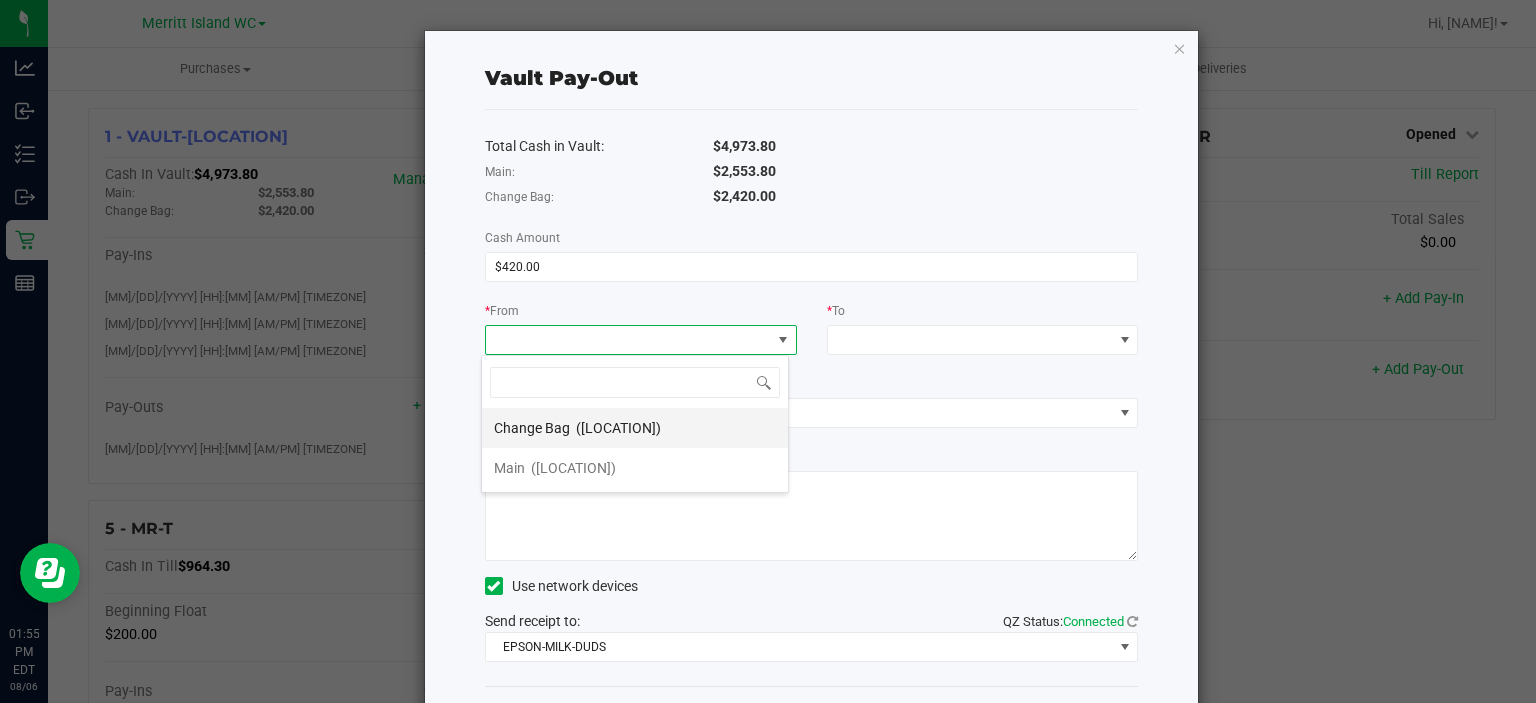 click on "(VAULT-MERRITT ISLAND)" at bounding box center (618, 428) 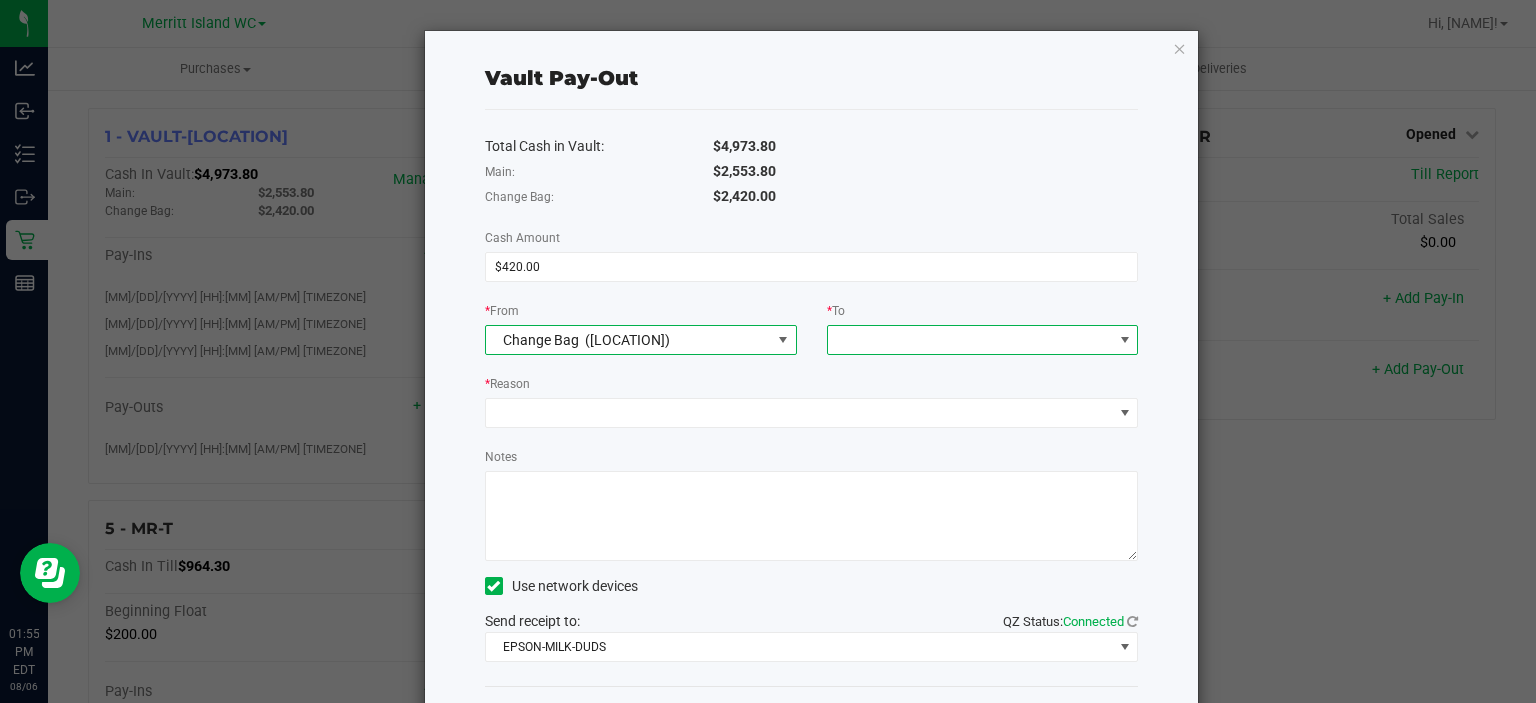 click at bounding box center [970, 340] 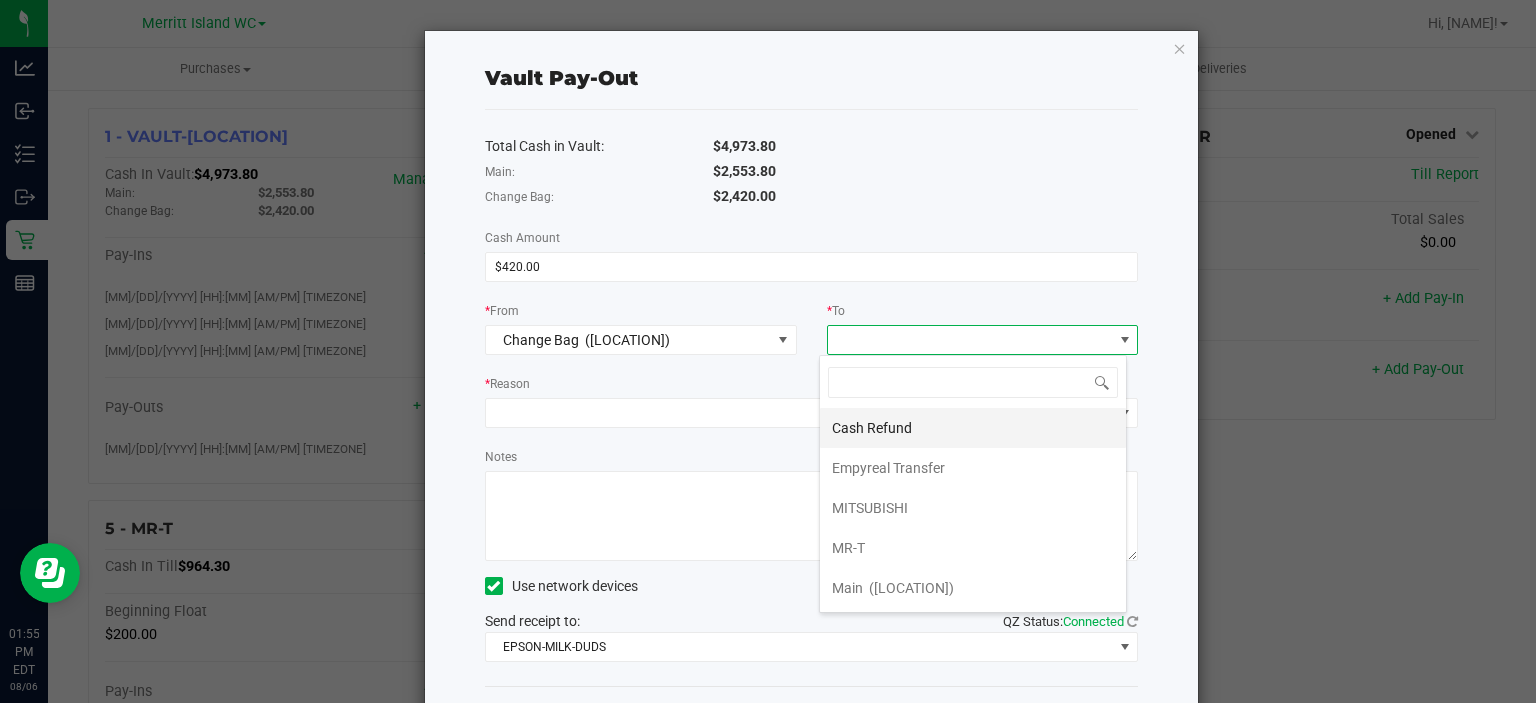 scroll, scrollTop: 99970, scrollLeft: 99692, axis: both 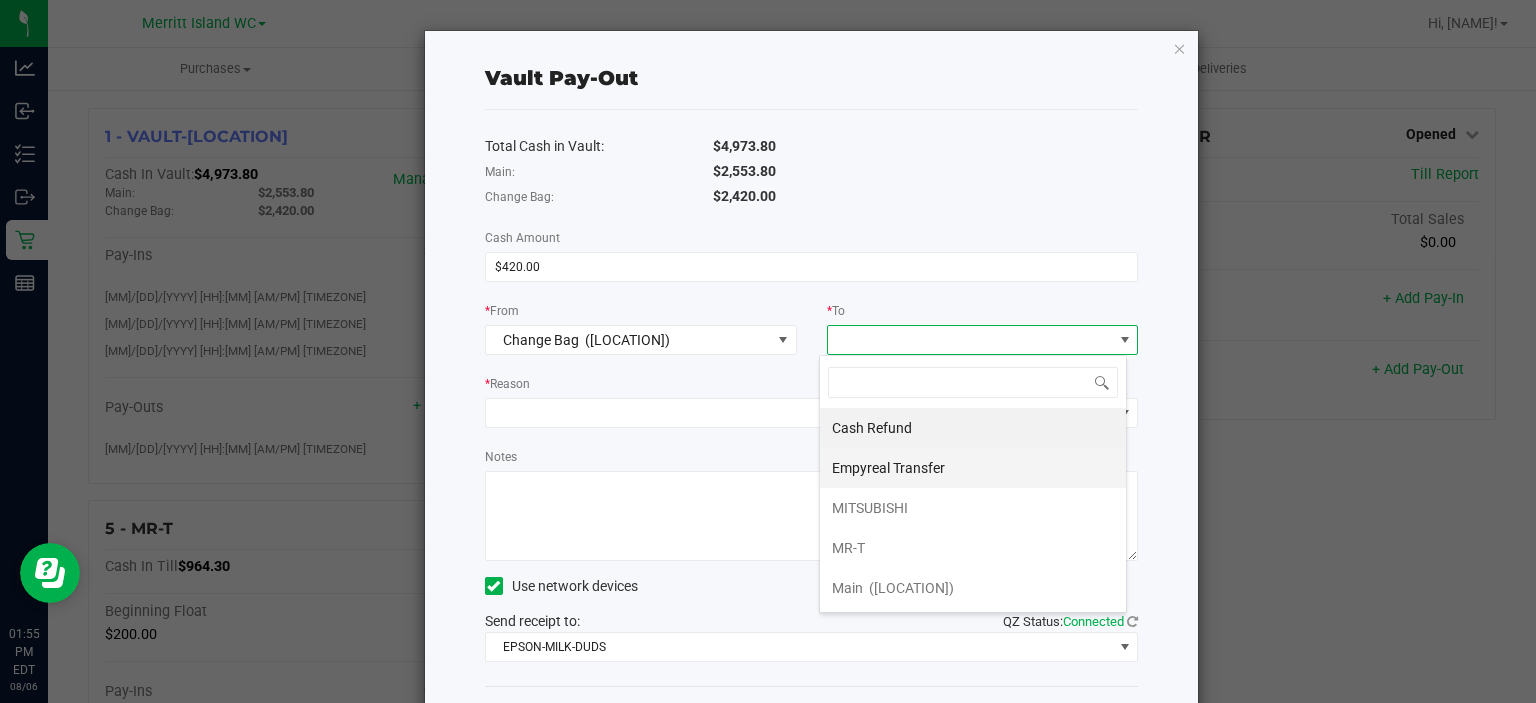 click on "Empyreal Transfer" at bounding box center (888, 468) 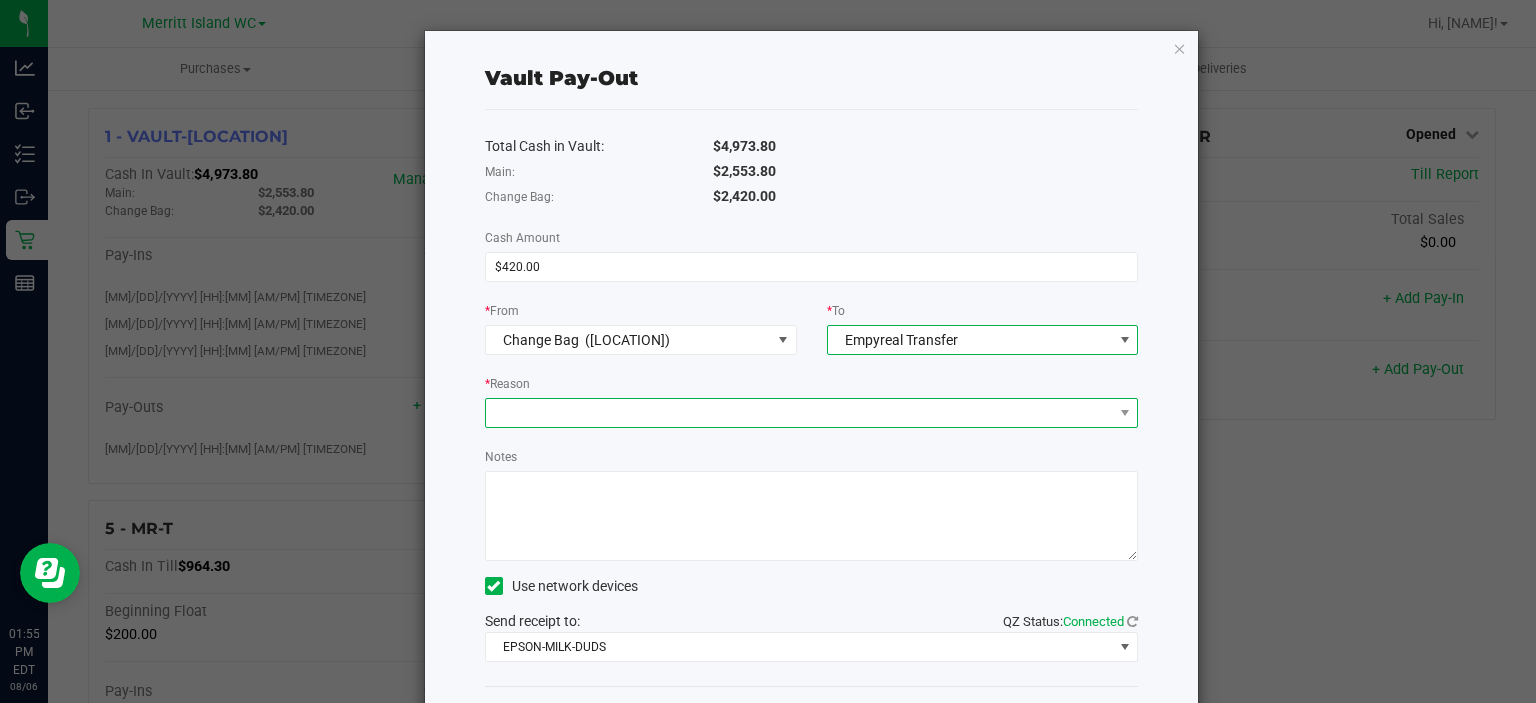 click at bounding box center (799, 413) 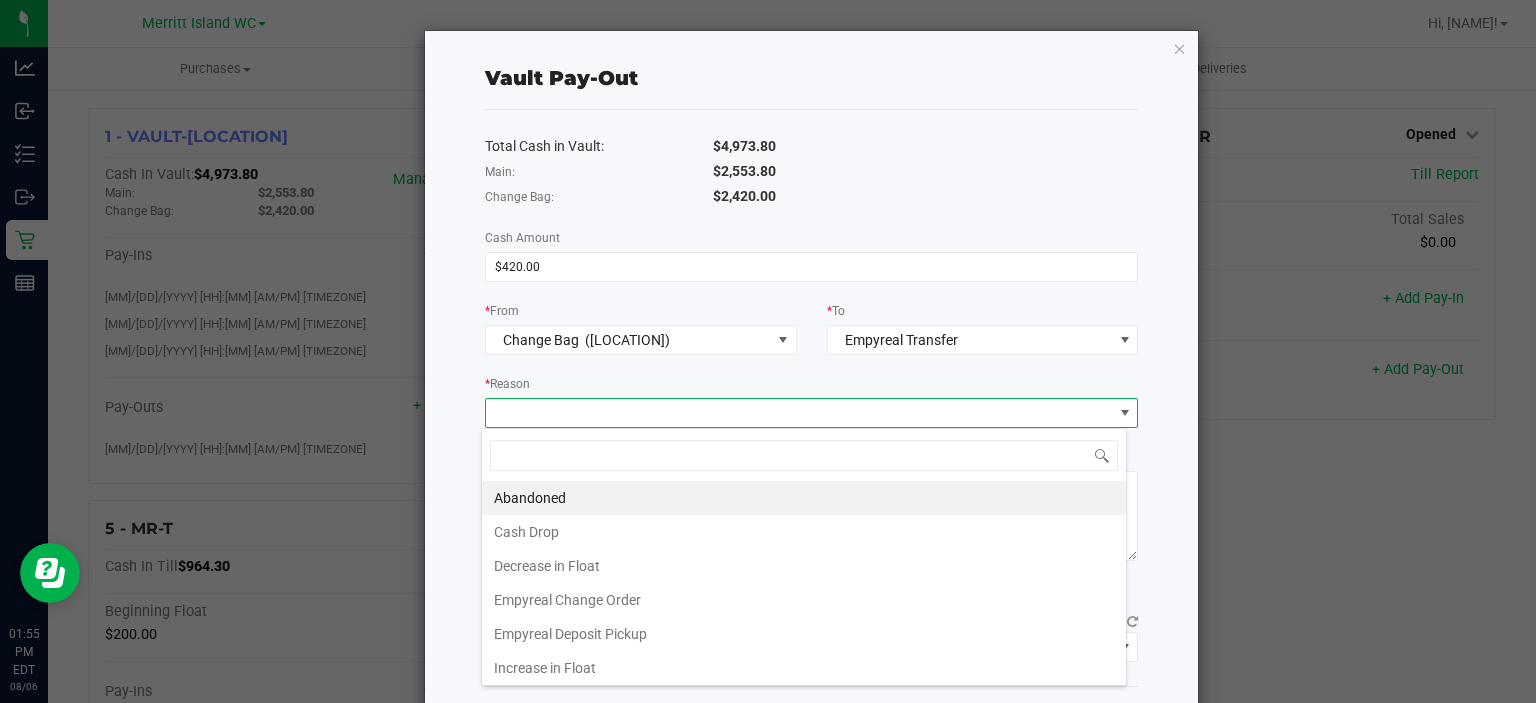 scroll, scrollTop: 99970, scrollLeft: 99353, axis: both 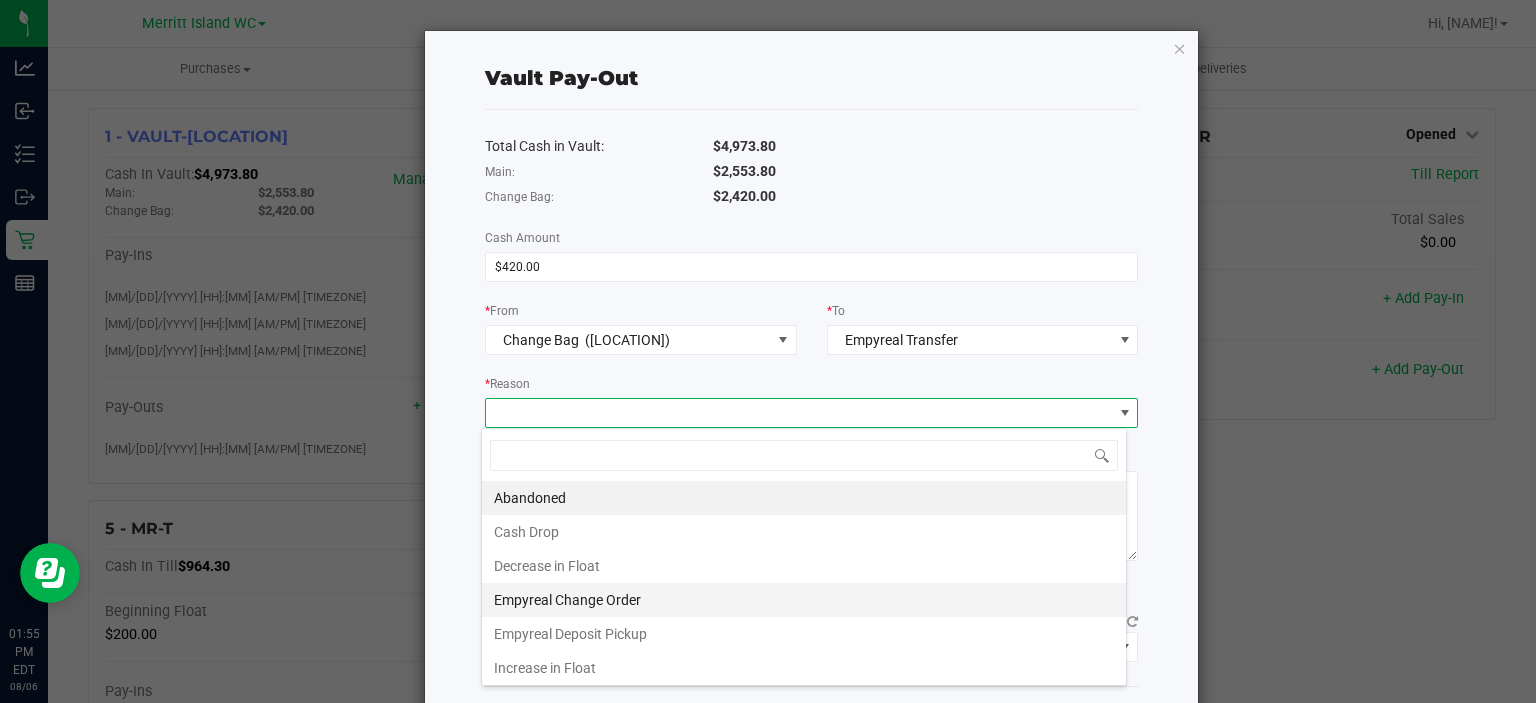 click on "Empyreal Change Order" at bounding box center [804, 600] 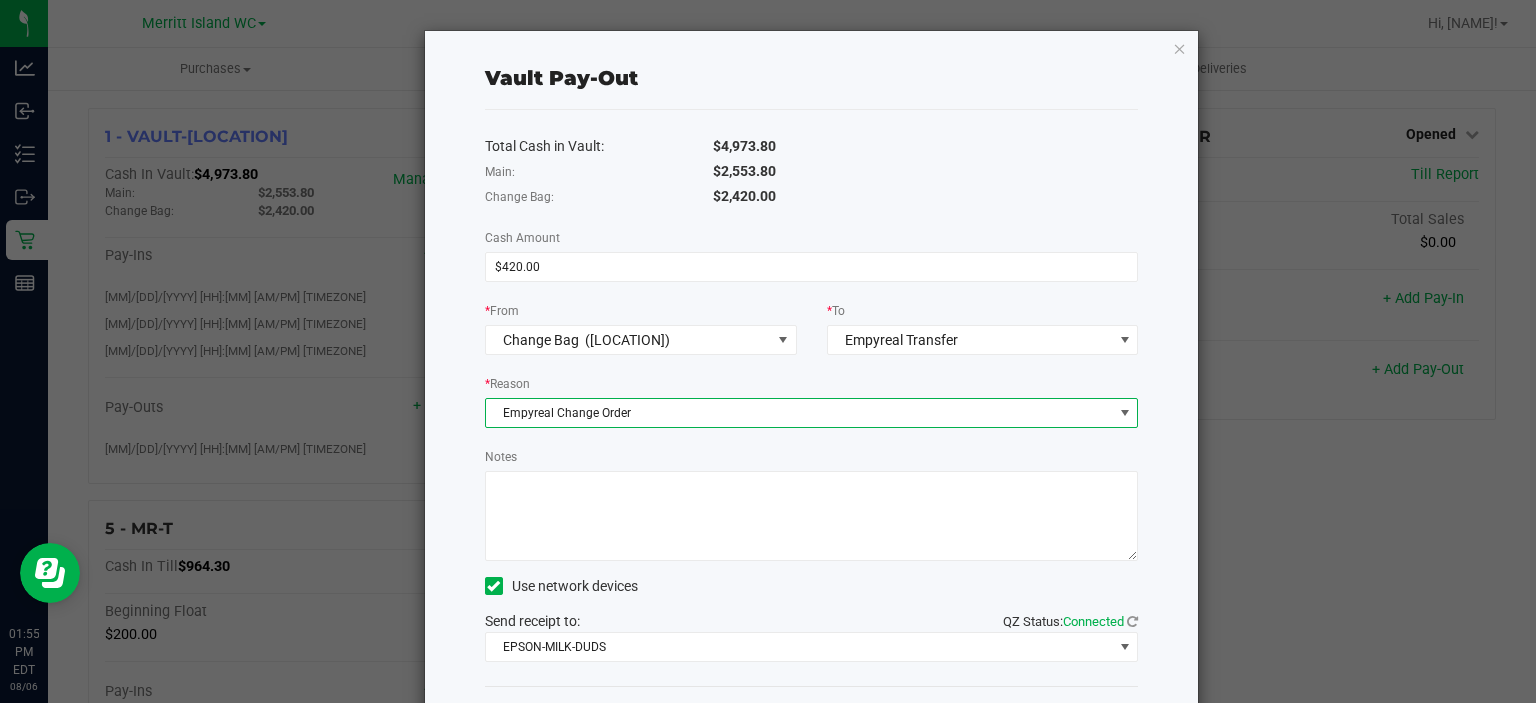 scroll, scrollTop: 82, scrollLeft: 0, axis: vertical 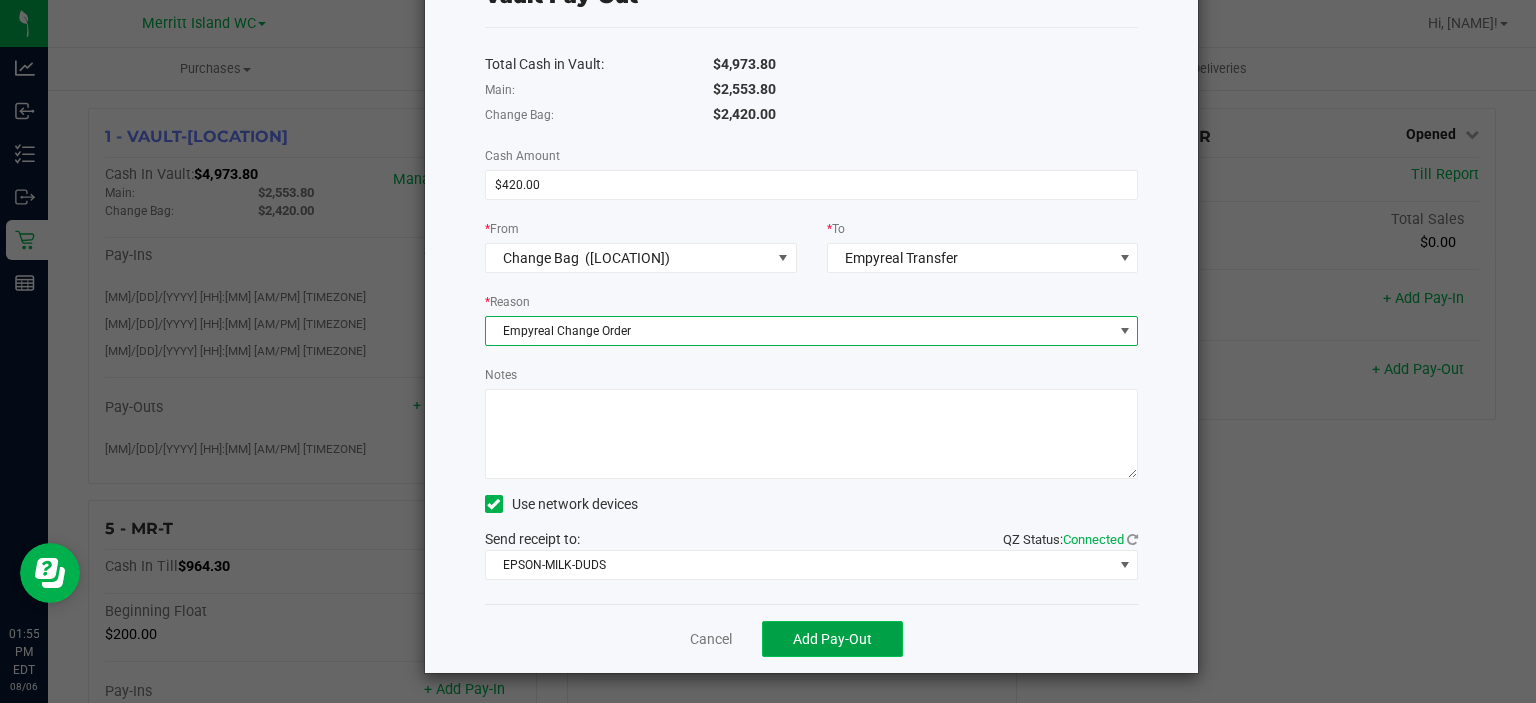 click on "Add Pay-Out" 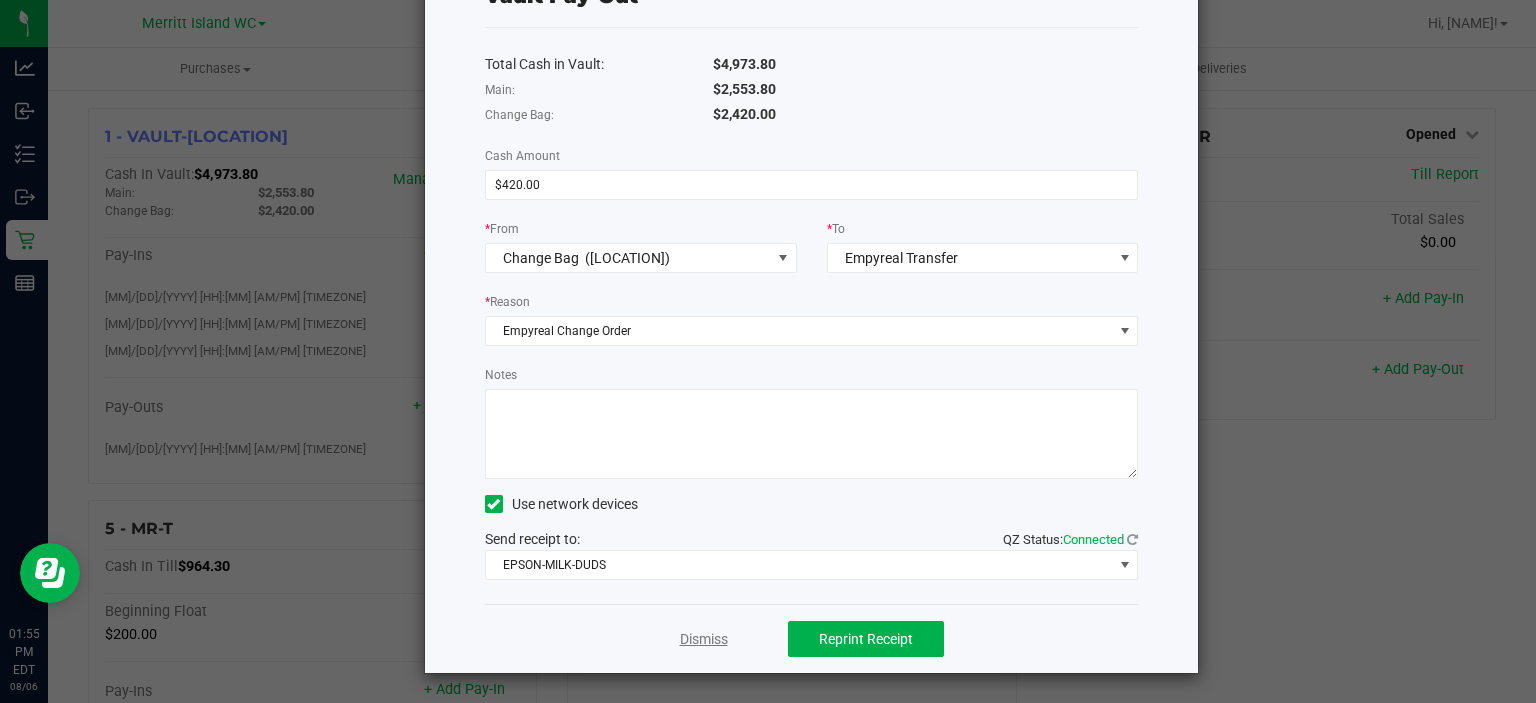 click on "Dismiss" 